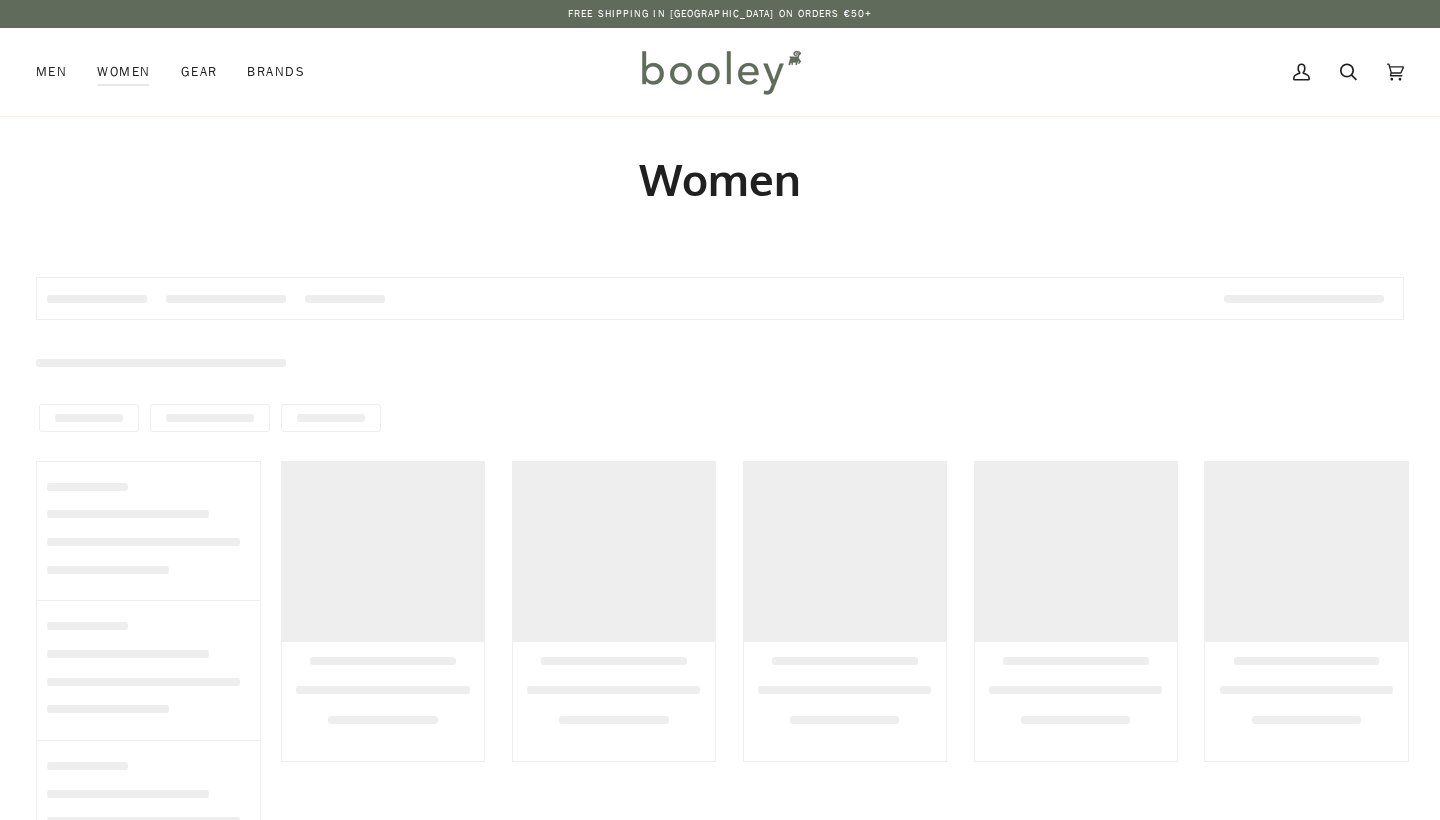 scroll, scrollTop: 0, scrollLeft: 0, axis: both 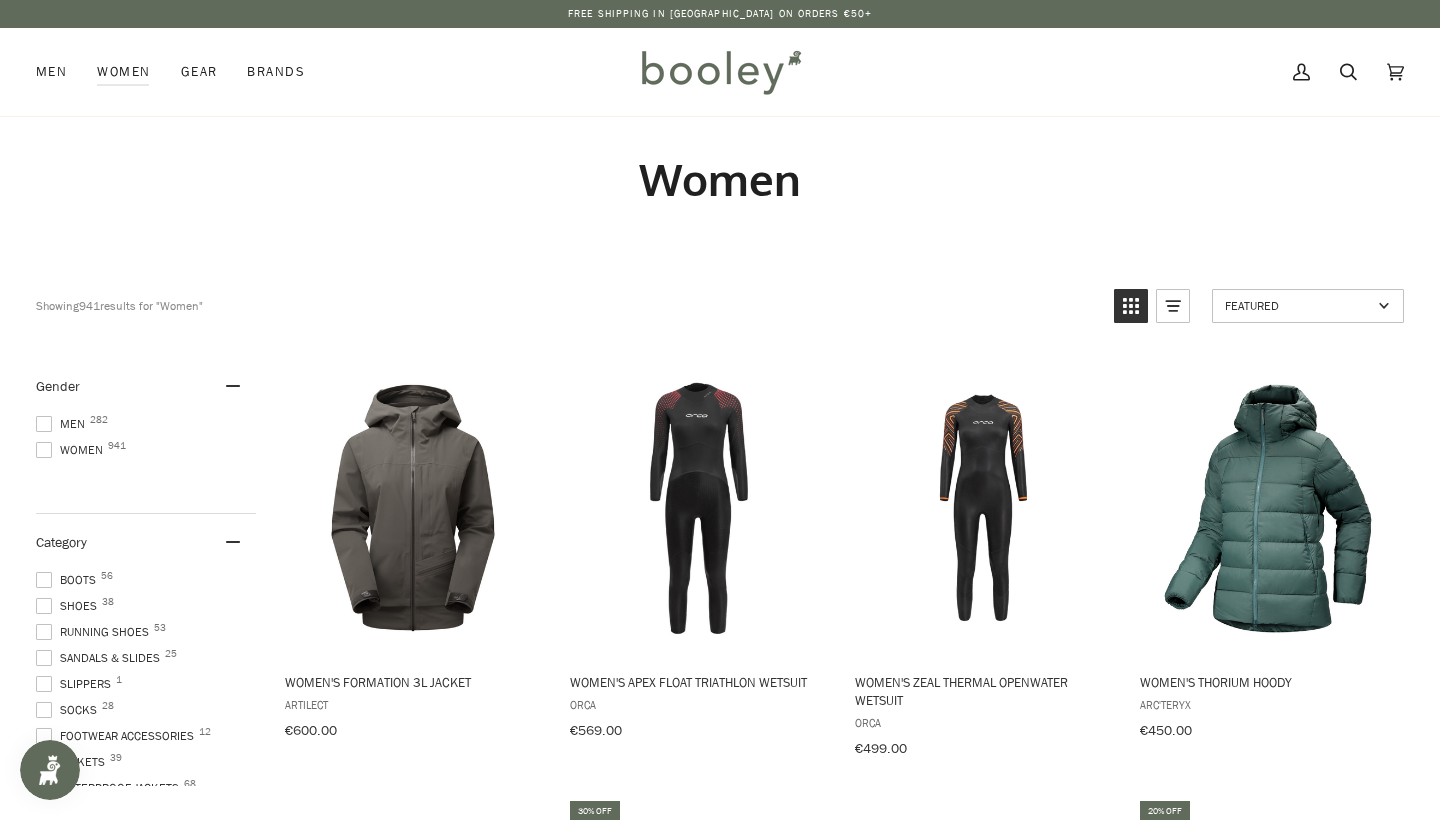 click at bounding box center (44, 450) 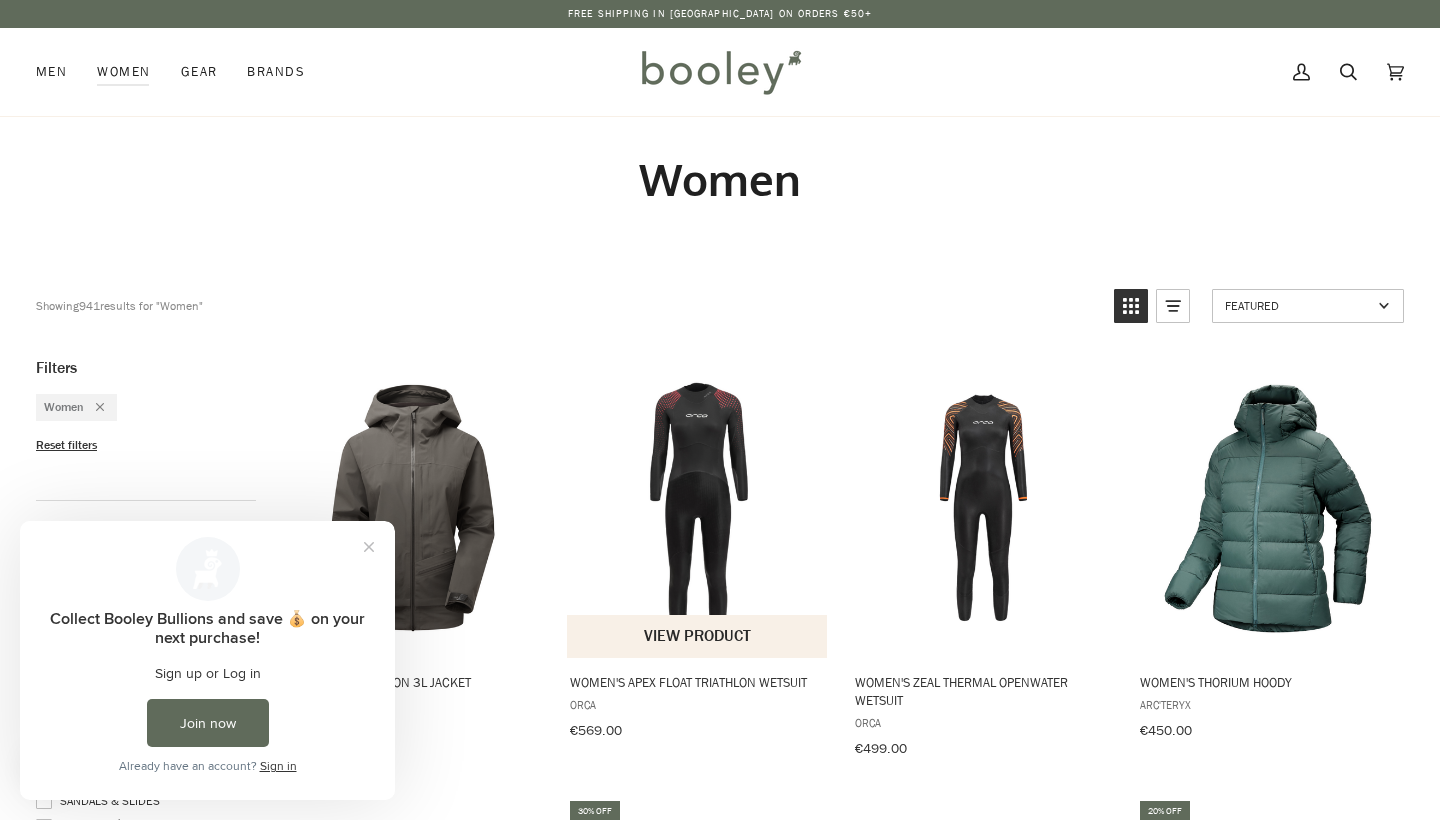 scroll, scrollTop: 0, scrollLeft: 0, axis: both 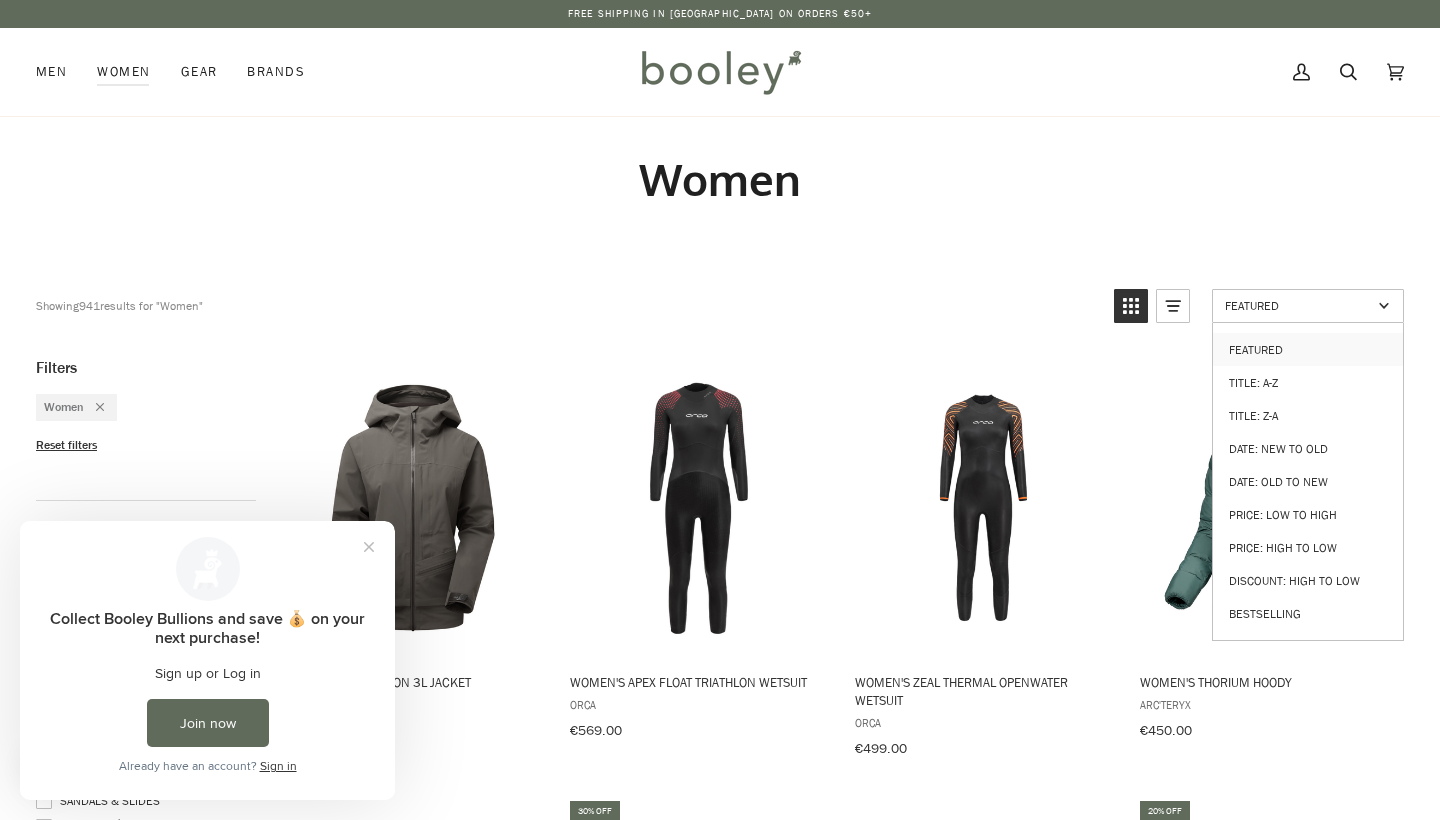 click on "Featured" at bounding box center [1298, 305] 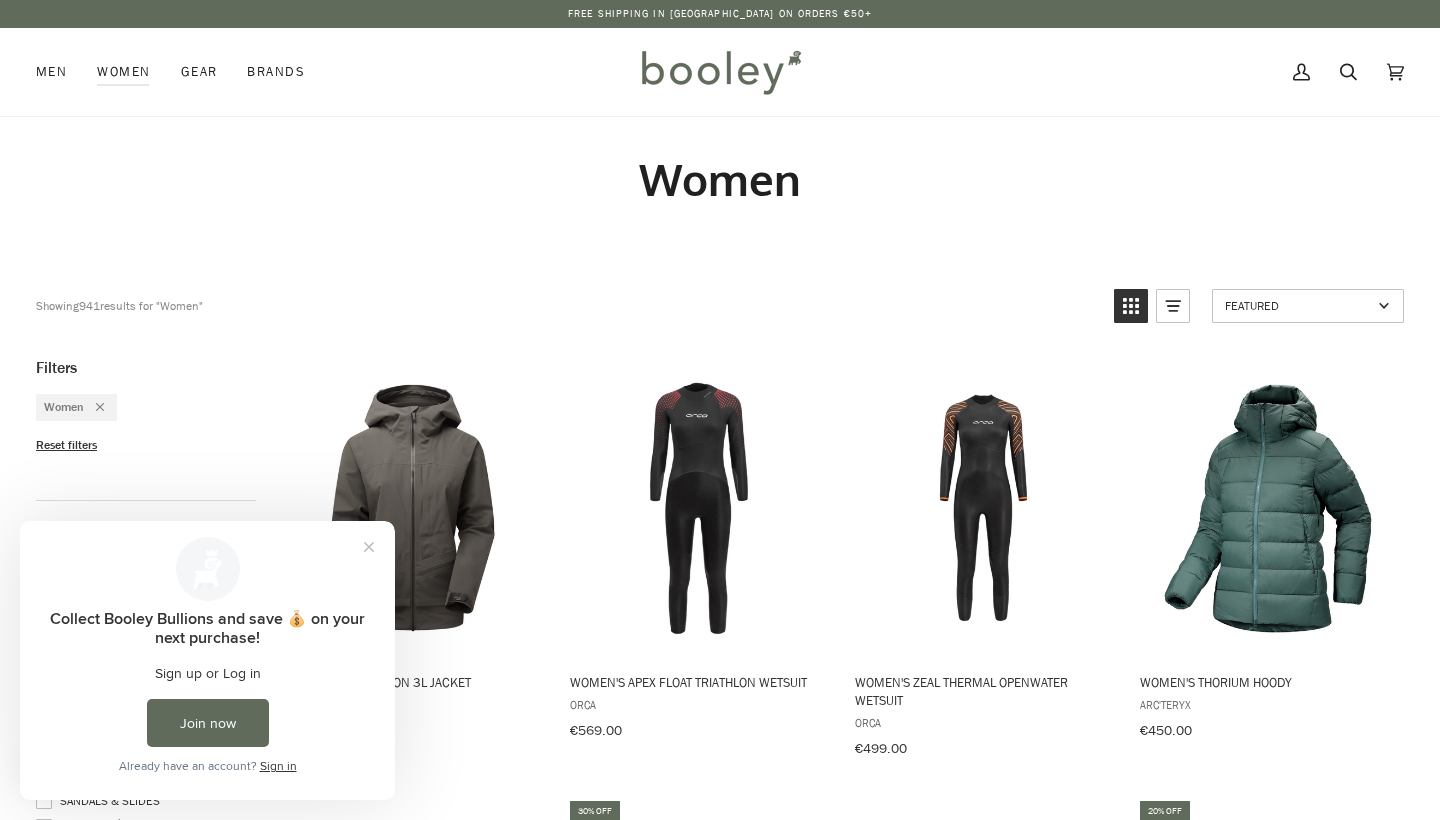 click on "Featured" at bounding box center [1298, 305] 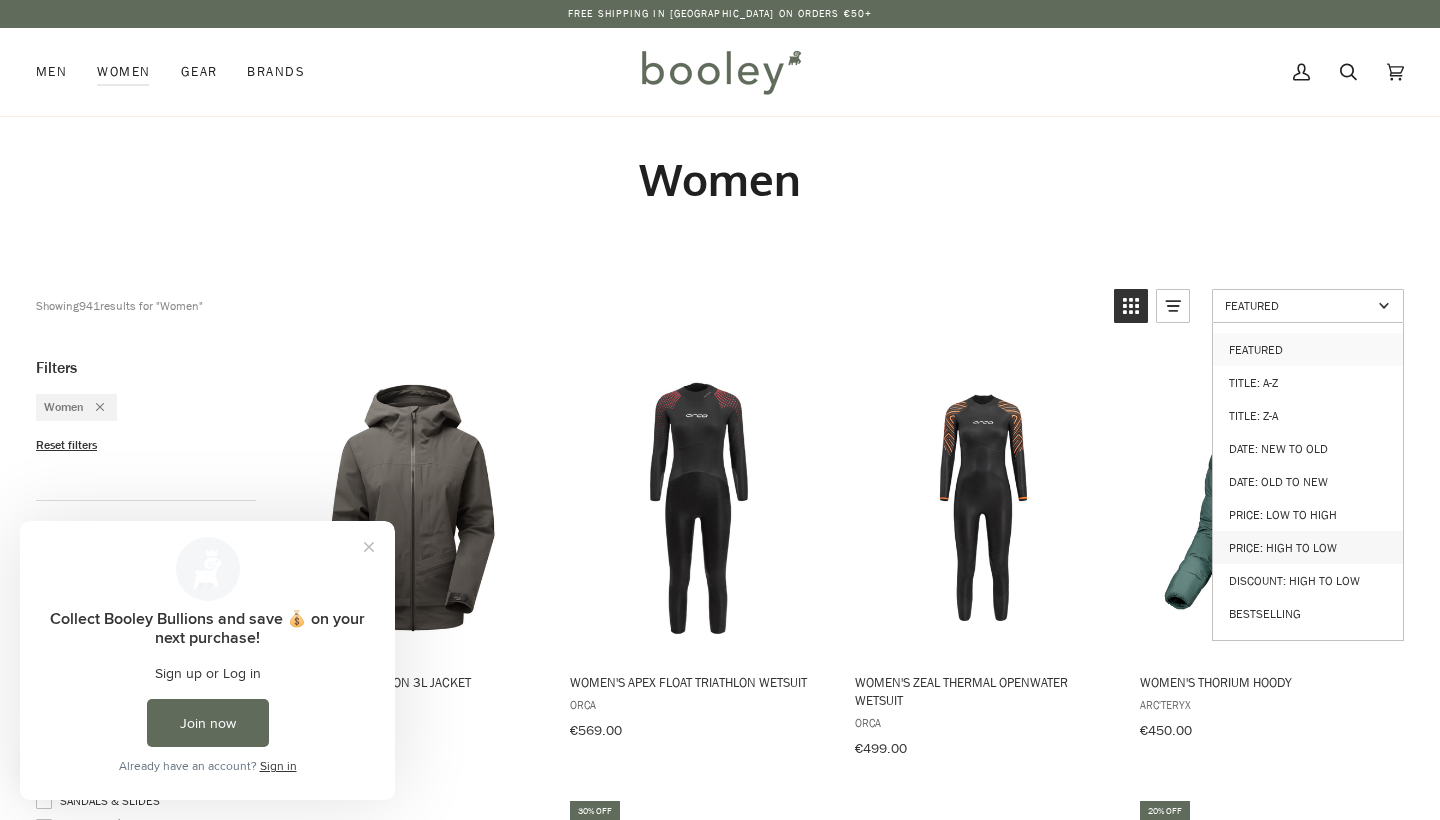 click on "Price: High to Low" at bounding box center [1308, 547] 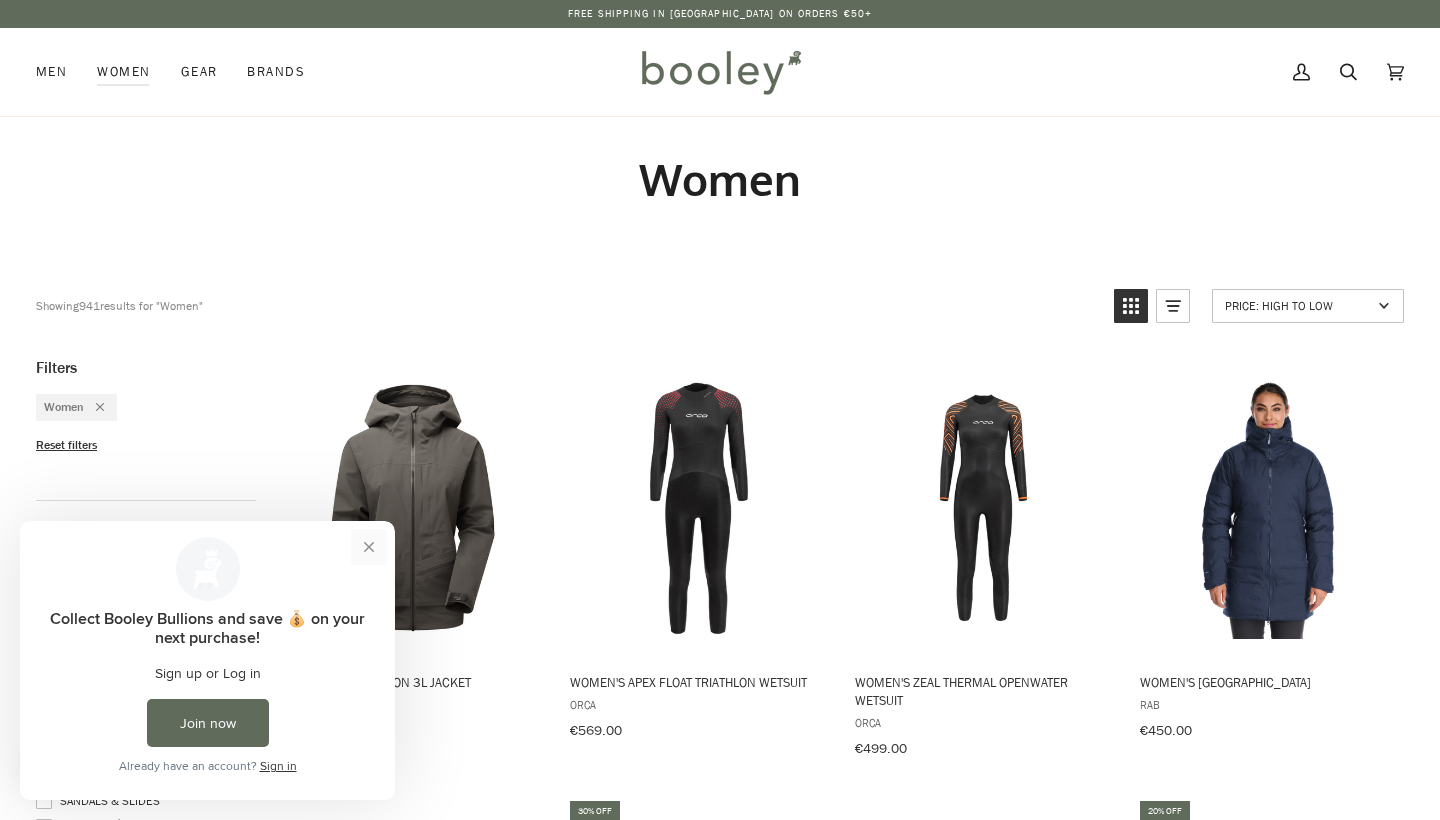 click at bounding box center (369, 547) 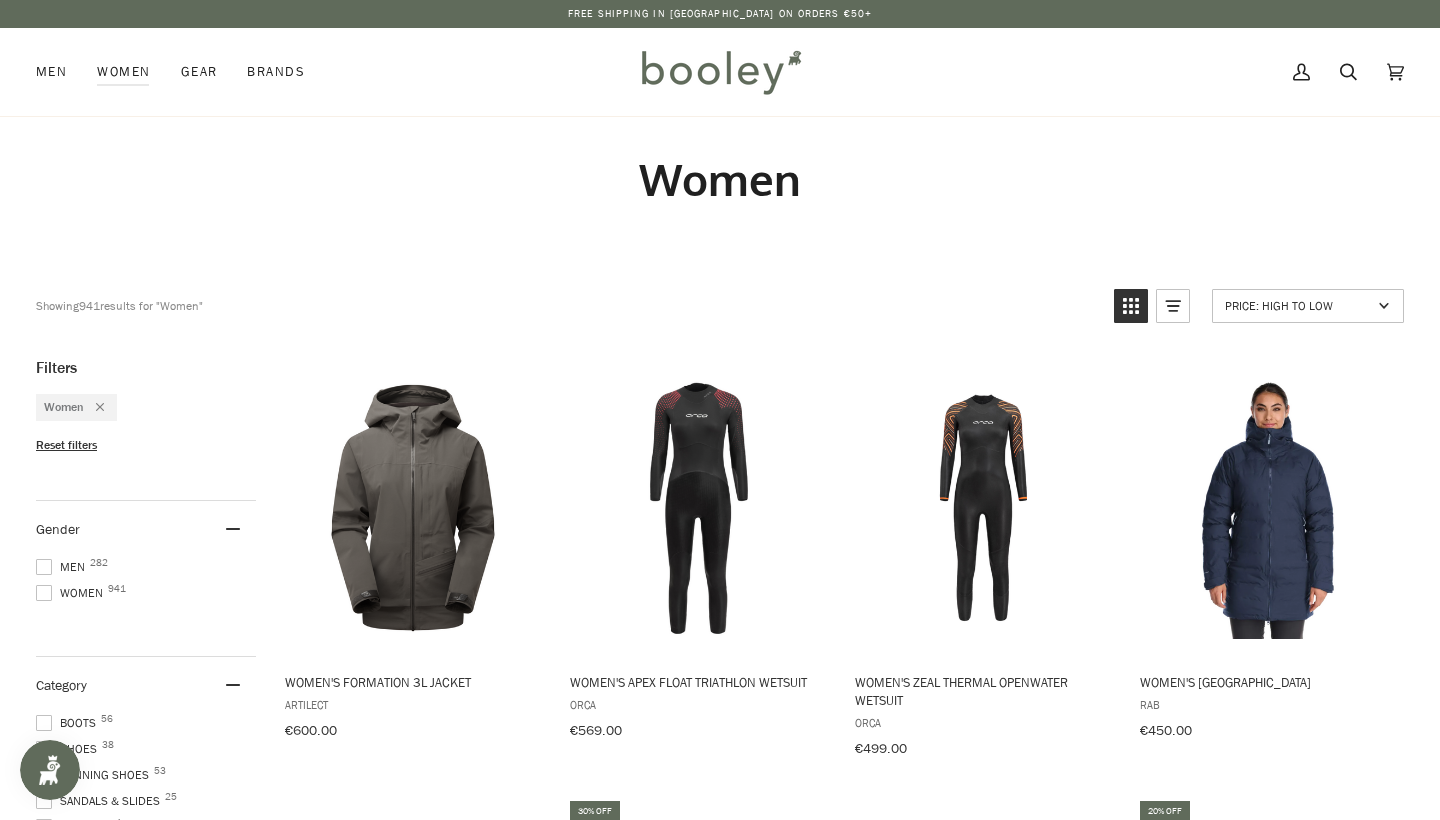 click on "Women" at bounding box center [720, 179] 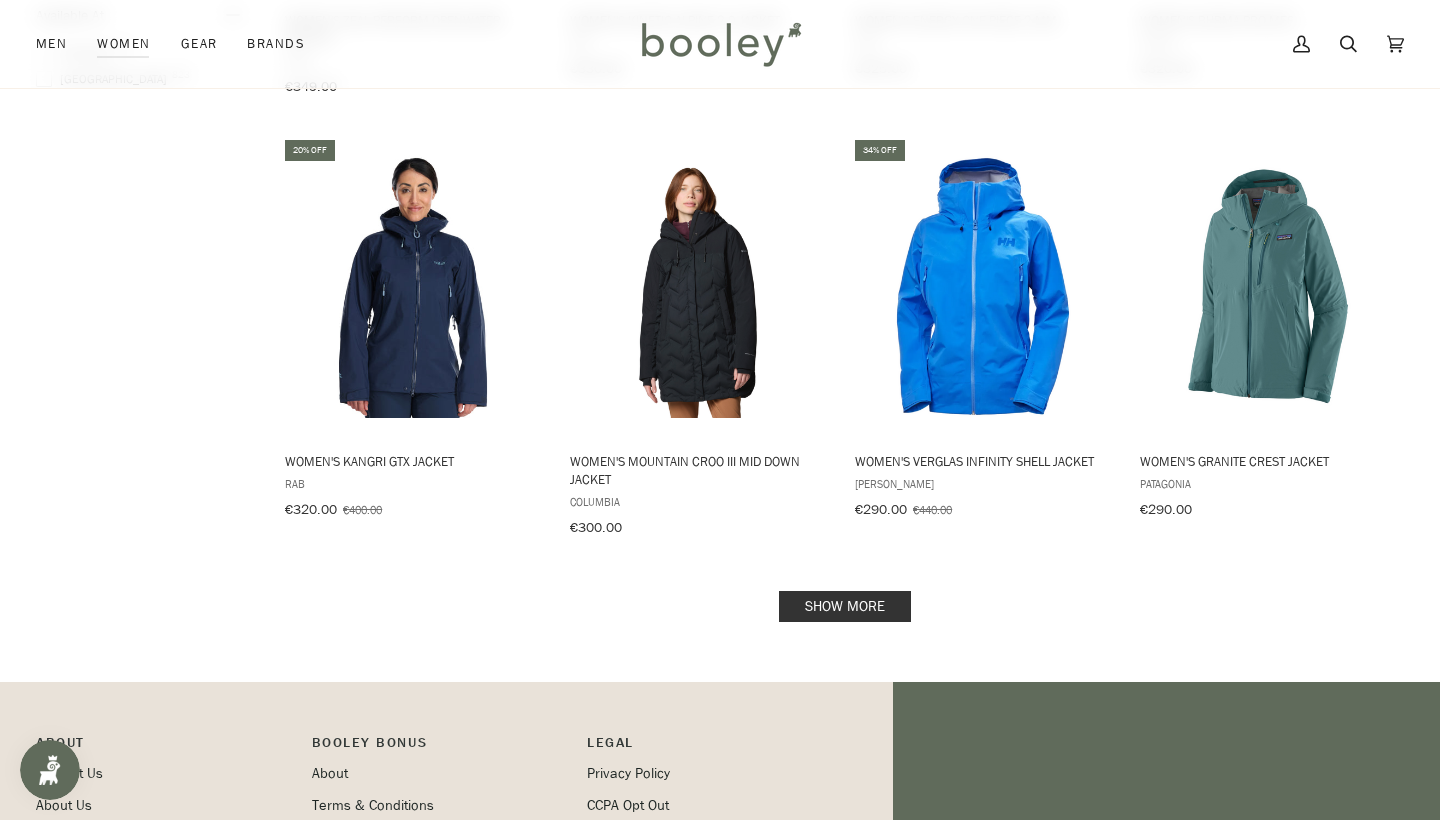 scroll, scrollTop: 1949, scrollLeft: 0, axis: vertical 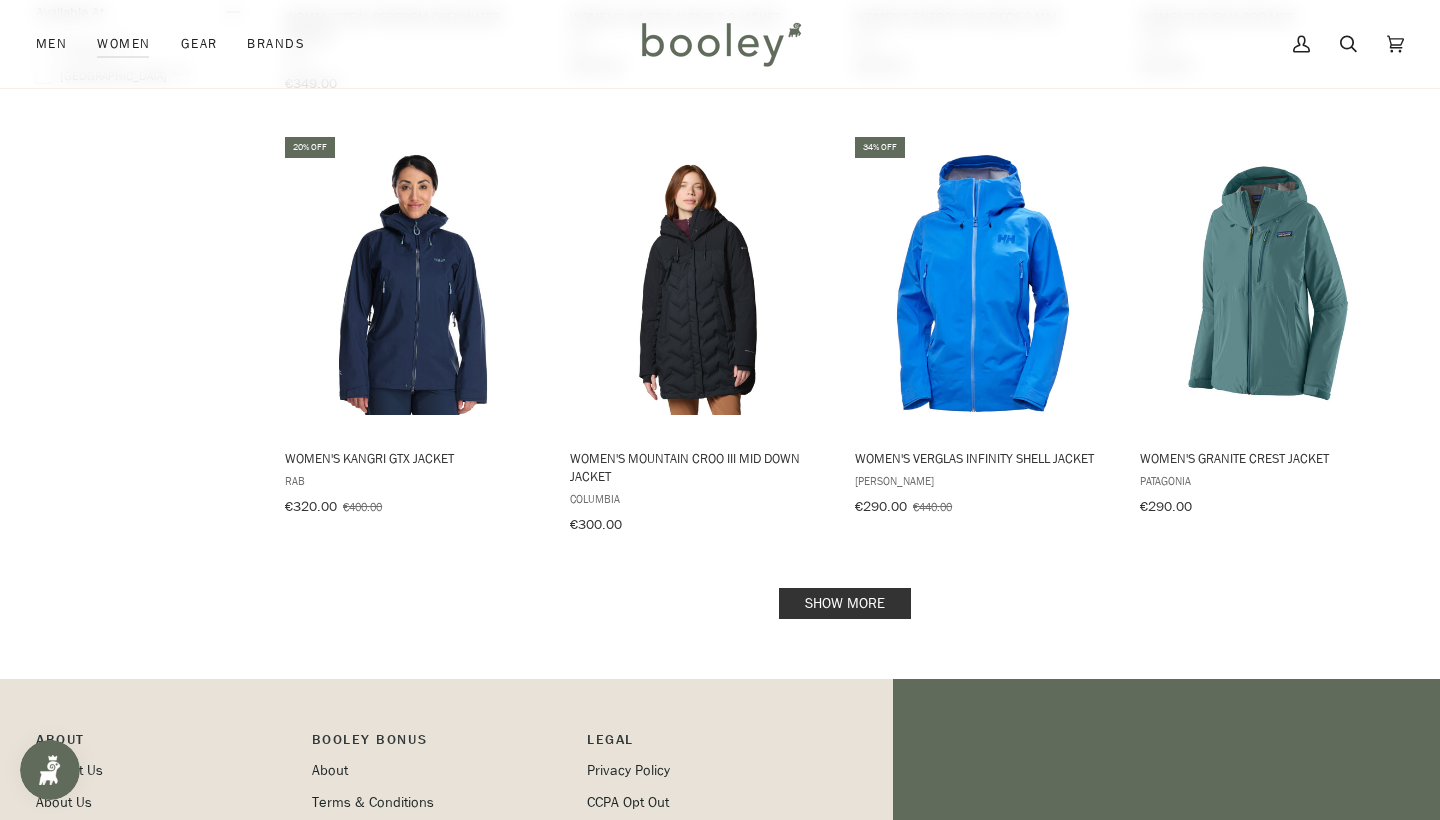 click on "Show more" at bounding box center [845, 603] 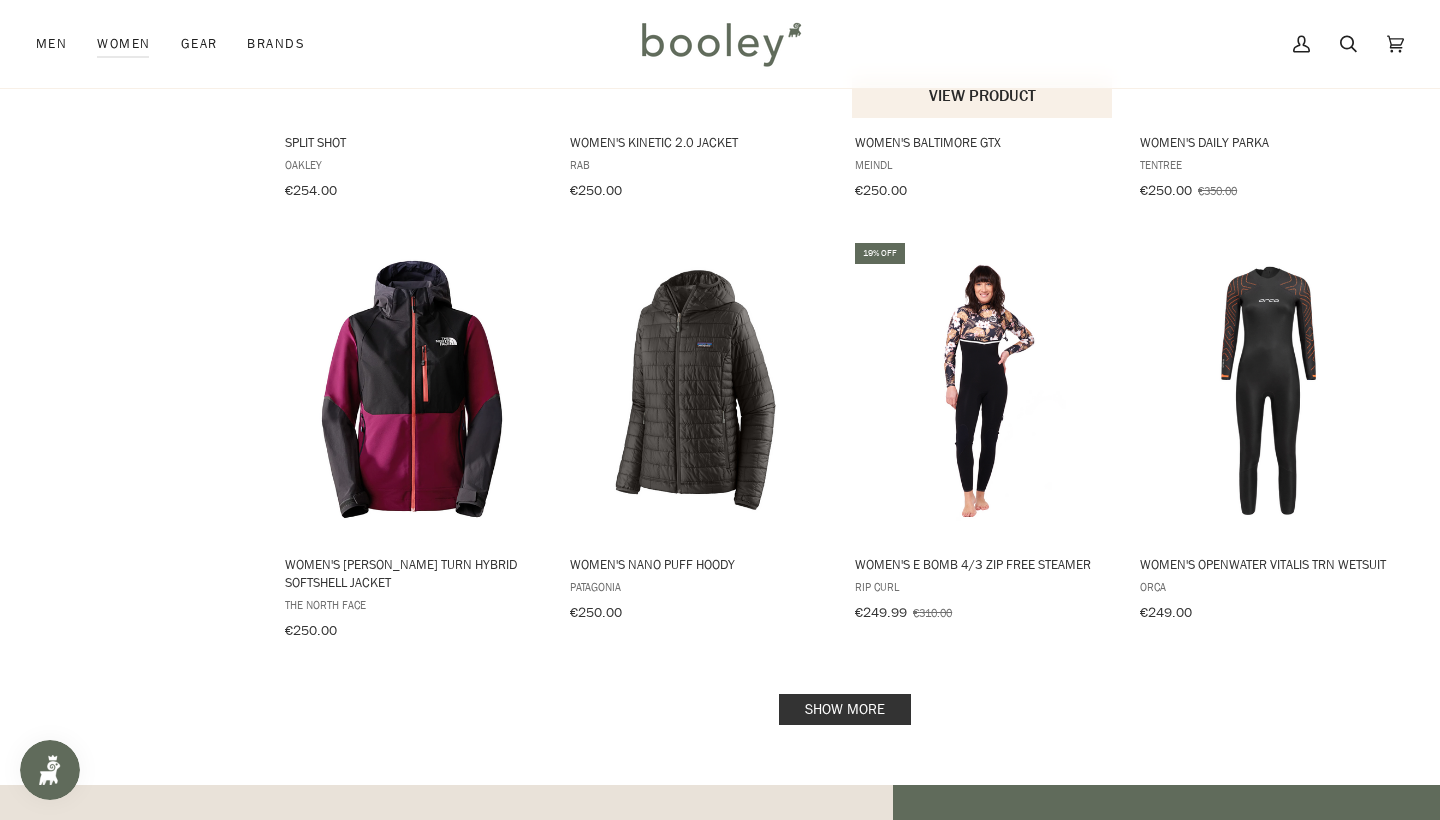 scroll, scrollTop: 3992, scrollLeft: 0, axis: vertical 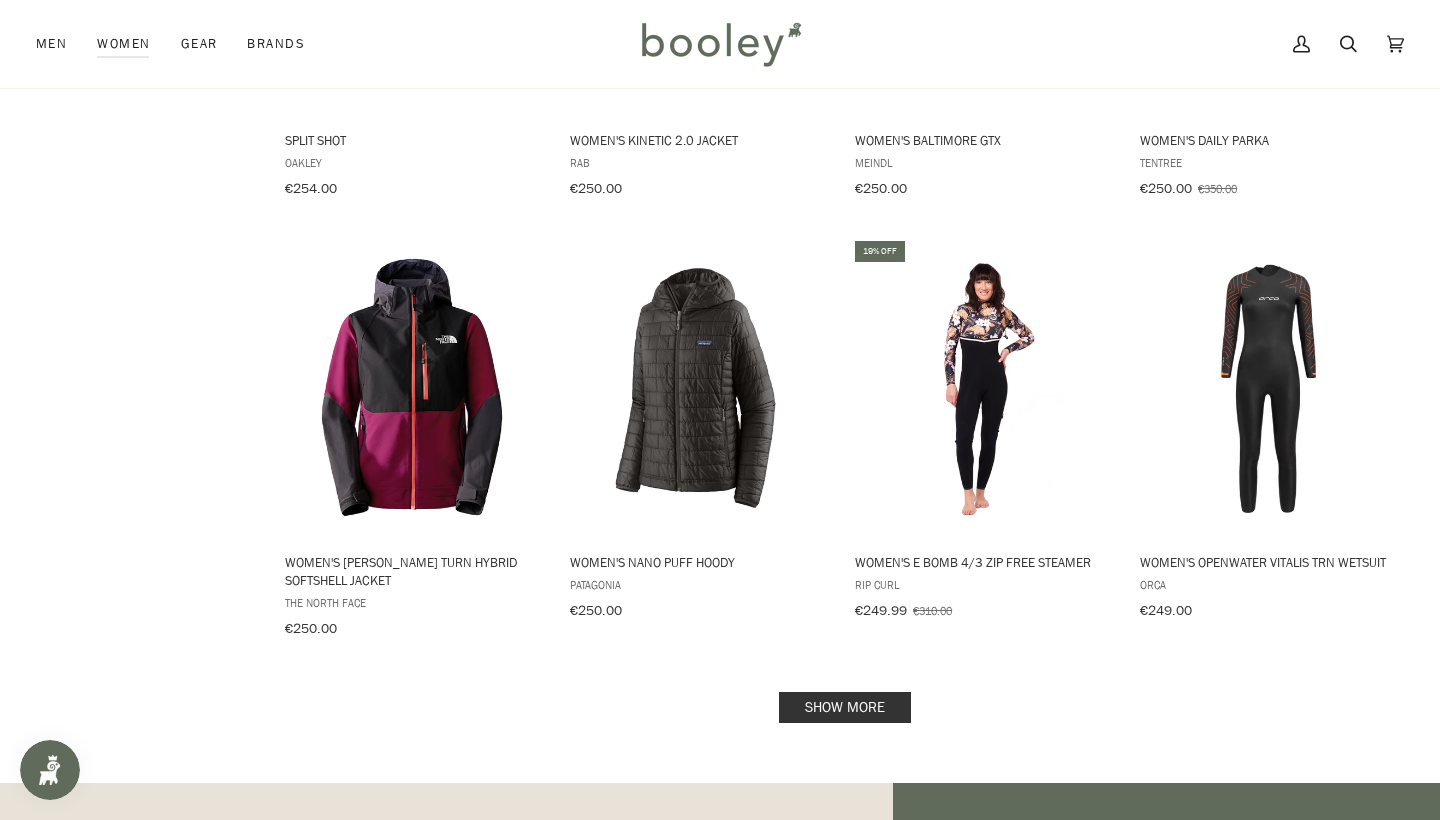 click on "Show more" at bounding box center [845, 707] 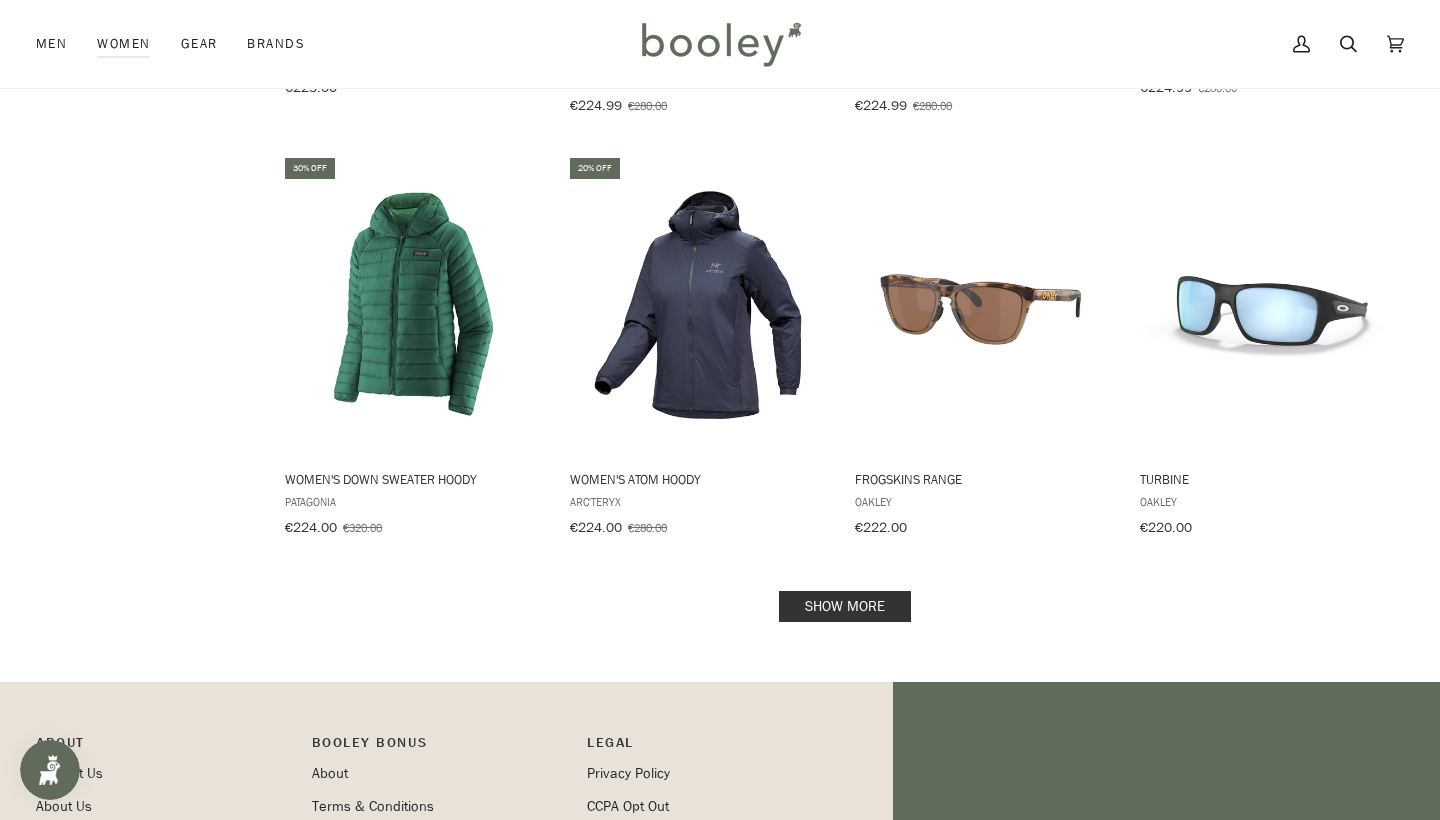 scroll, scrollTop: 6262, scrollLeft: 0, axis: vertical 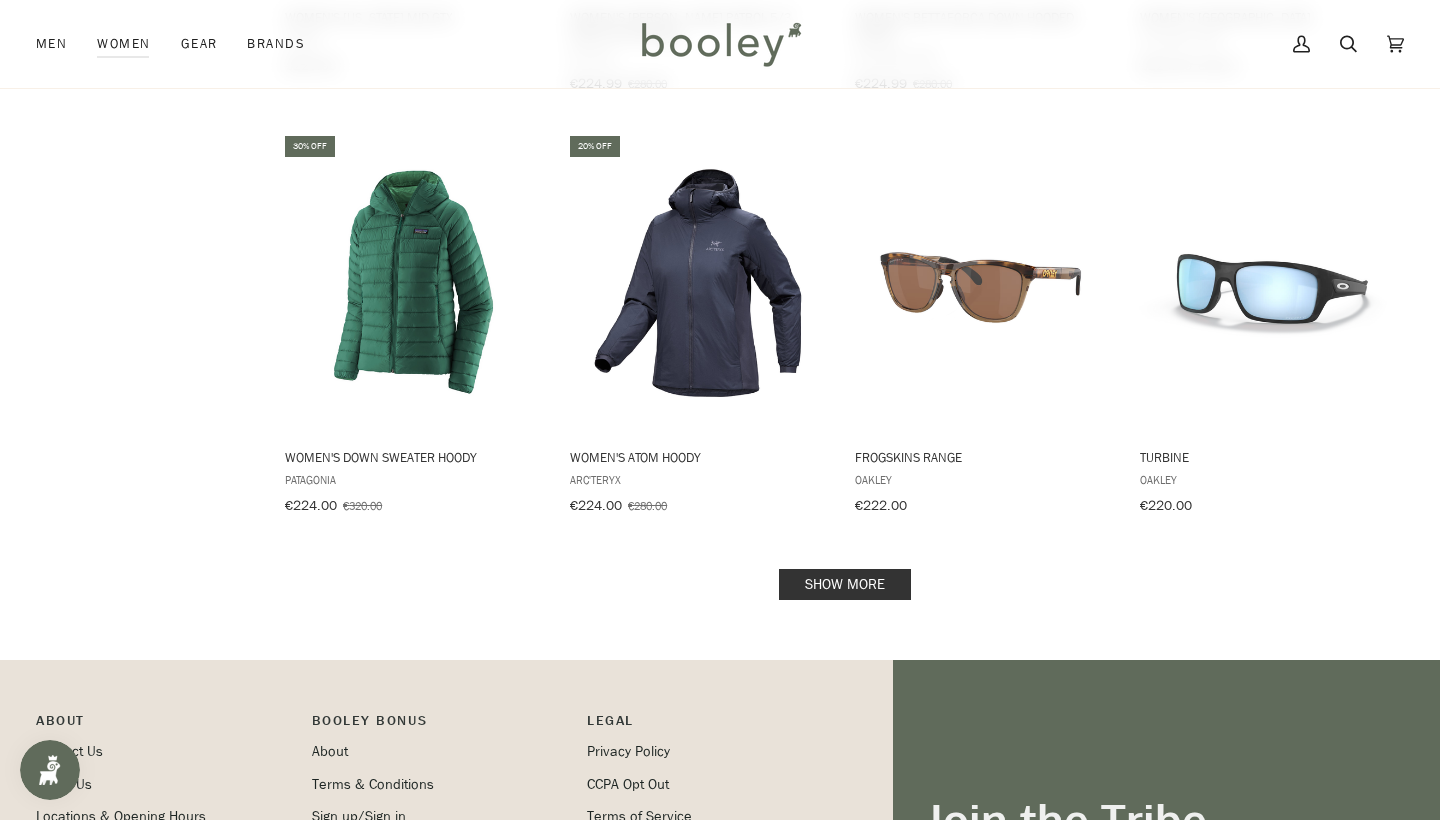 click on "Show more" at bounding box center (845, 584) 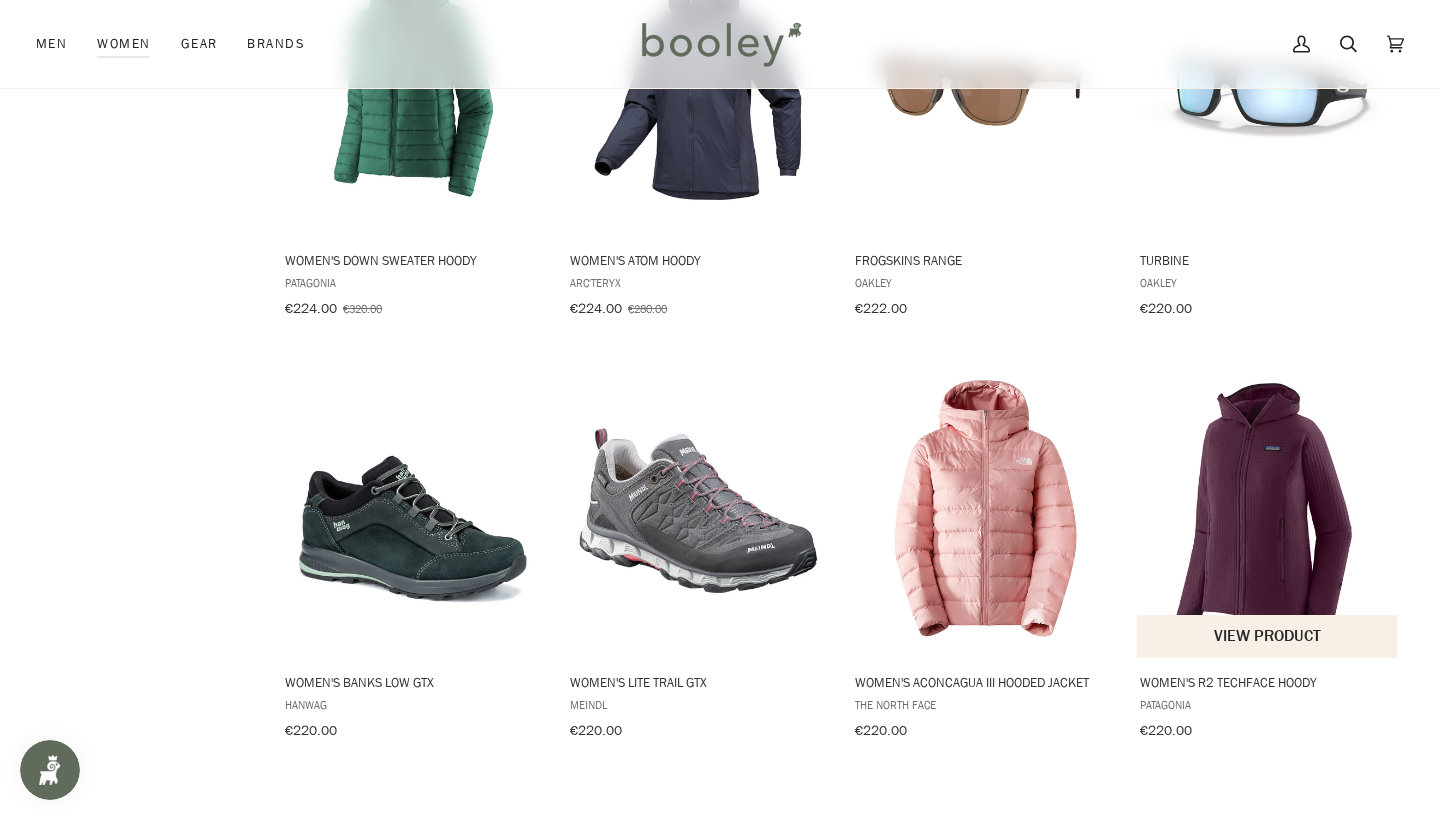 scroll, scrollTop: 0, scrollLeft: 0, axis: both 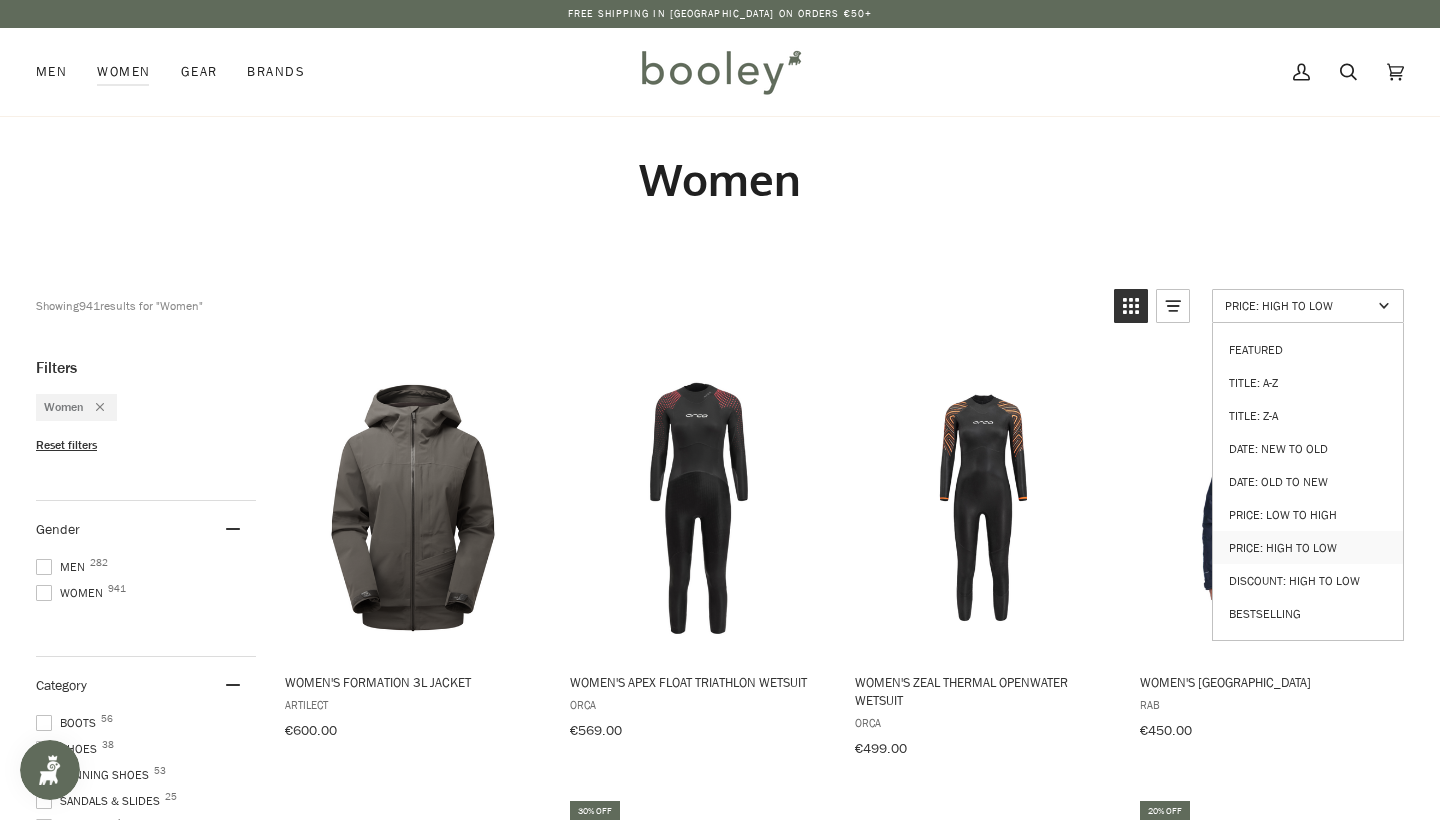 click on "Price: High to Low" at bounding box center (1298, 305) 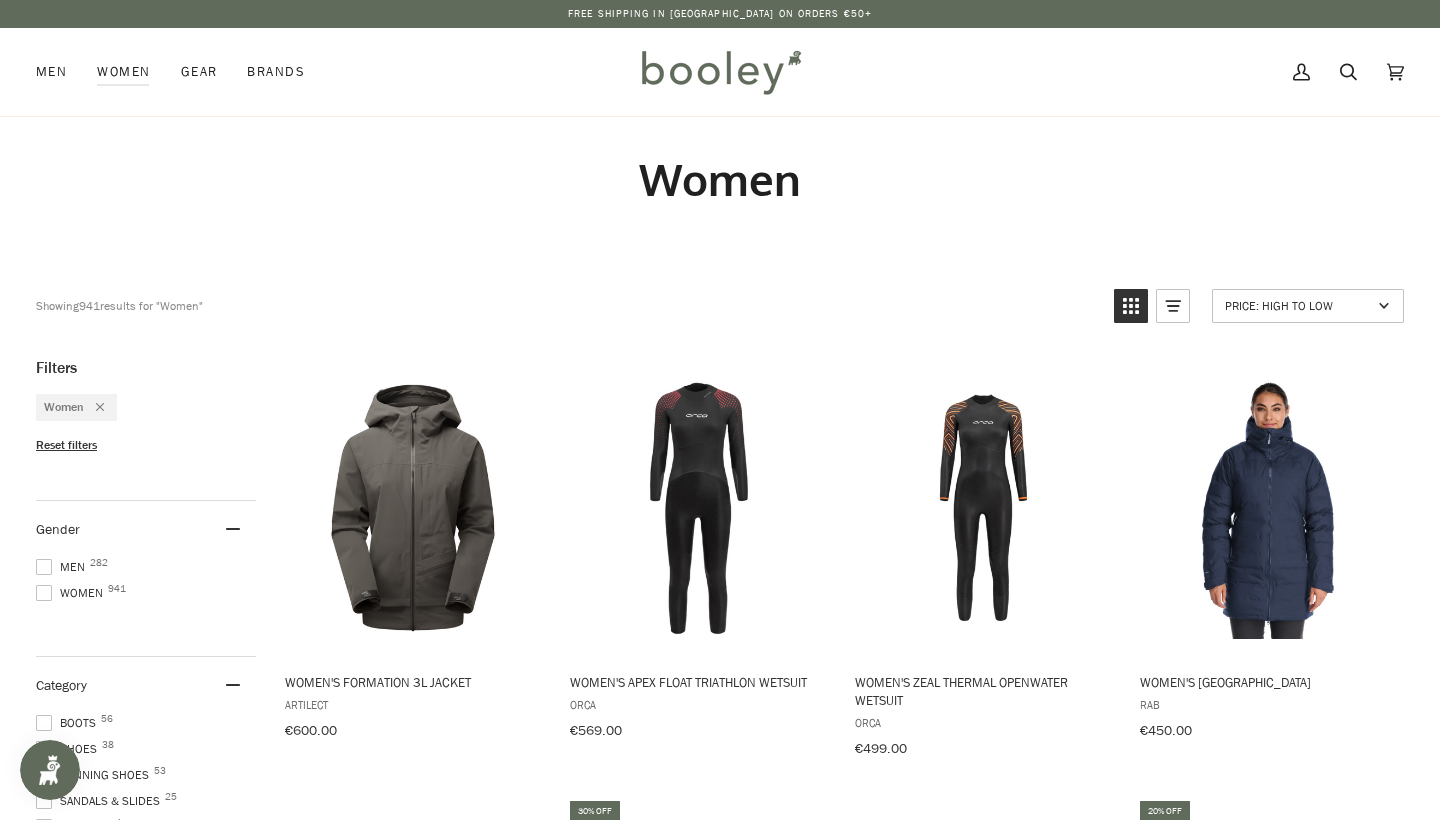 click on "Price: High to Low" at bounding box center (1308, 306) 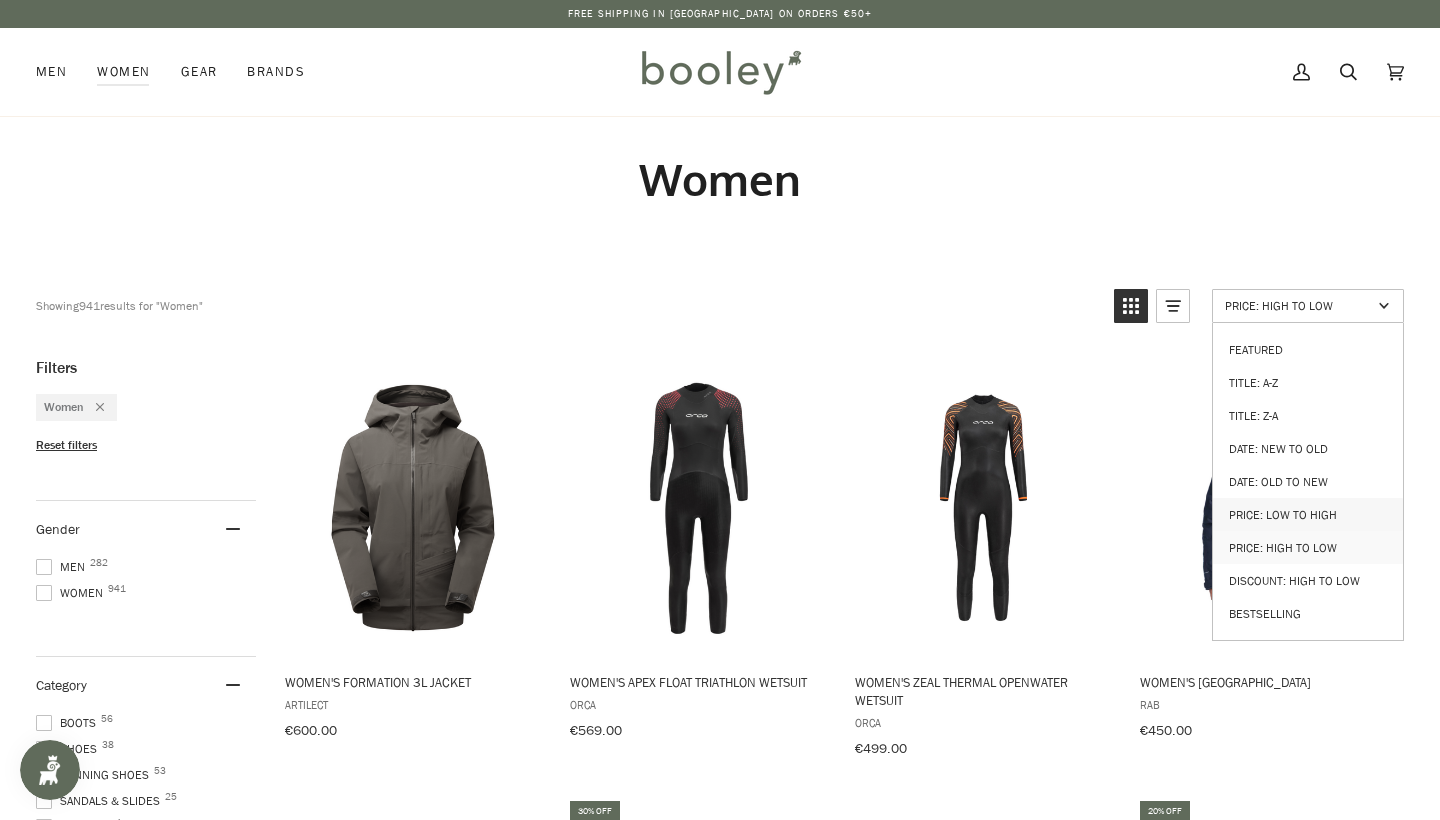 click on "Price: Low to High" at bounding box center (1308, 514) 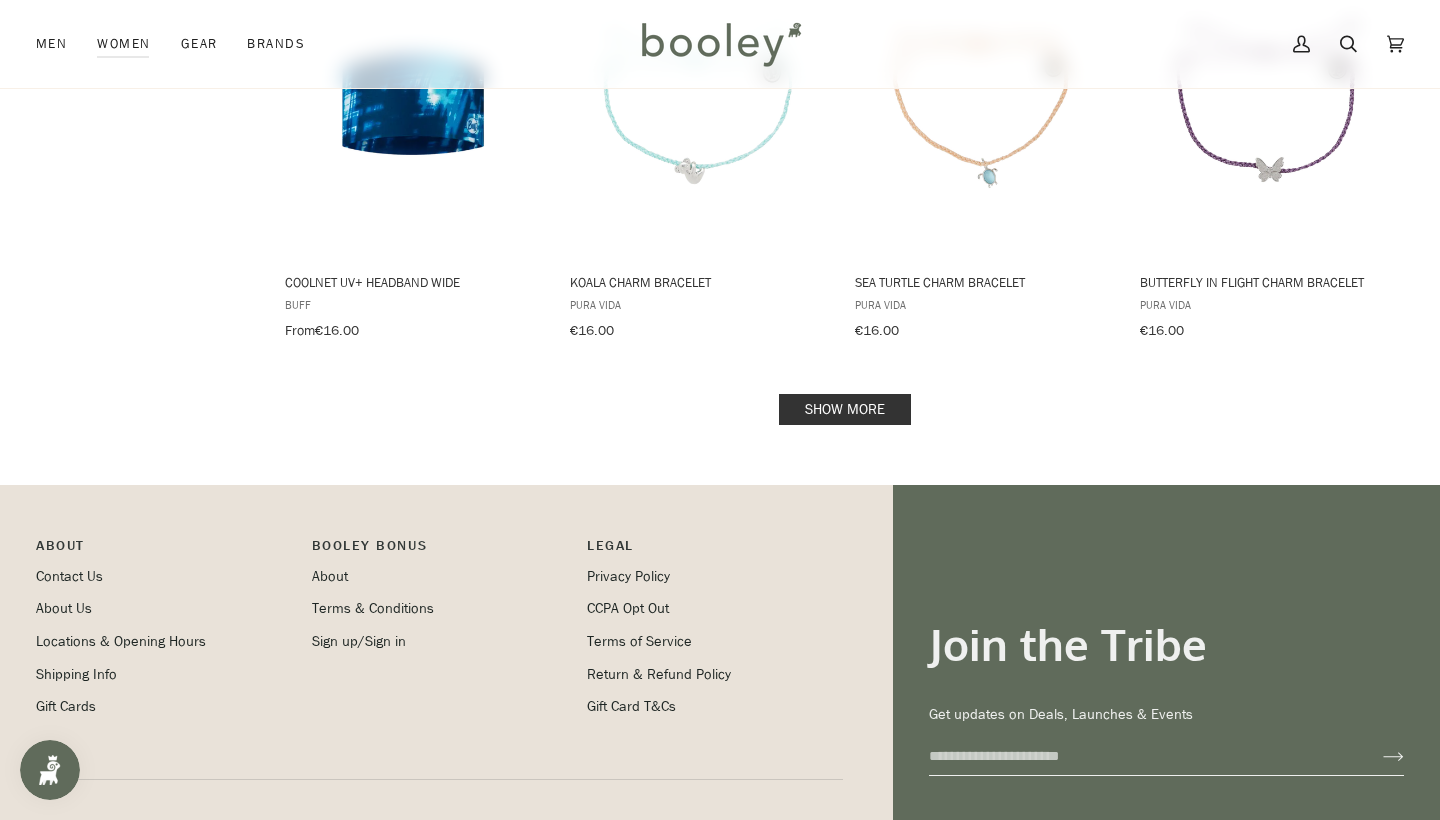 scroll, scrollTop: 2093, scrollLeft: 0, axis: vertical 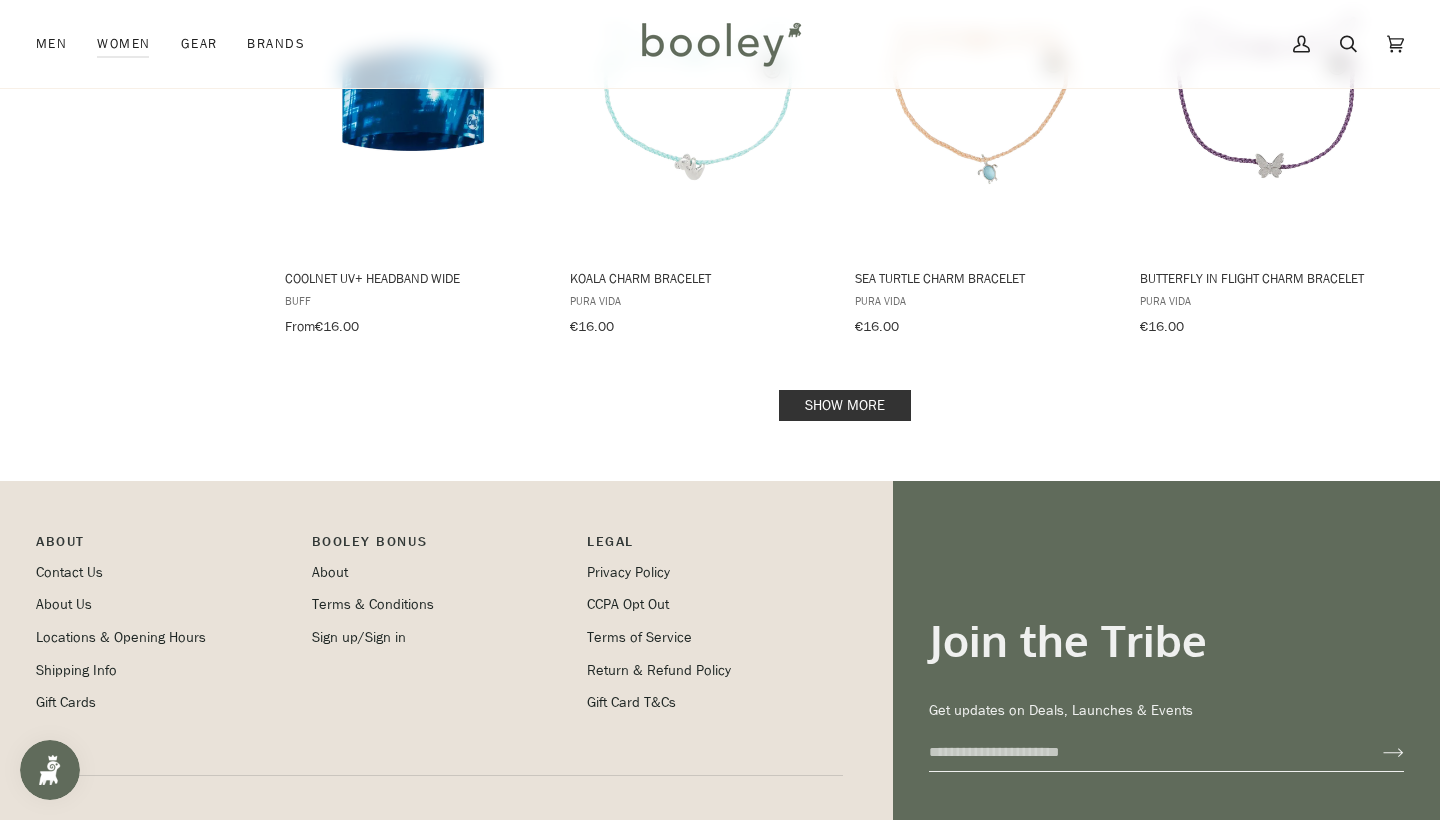 click on "Show more" at bounding box center (845, 405) 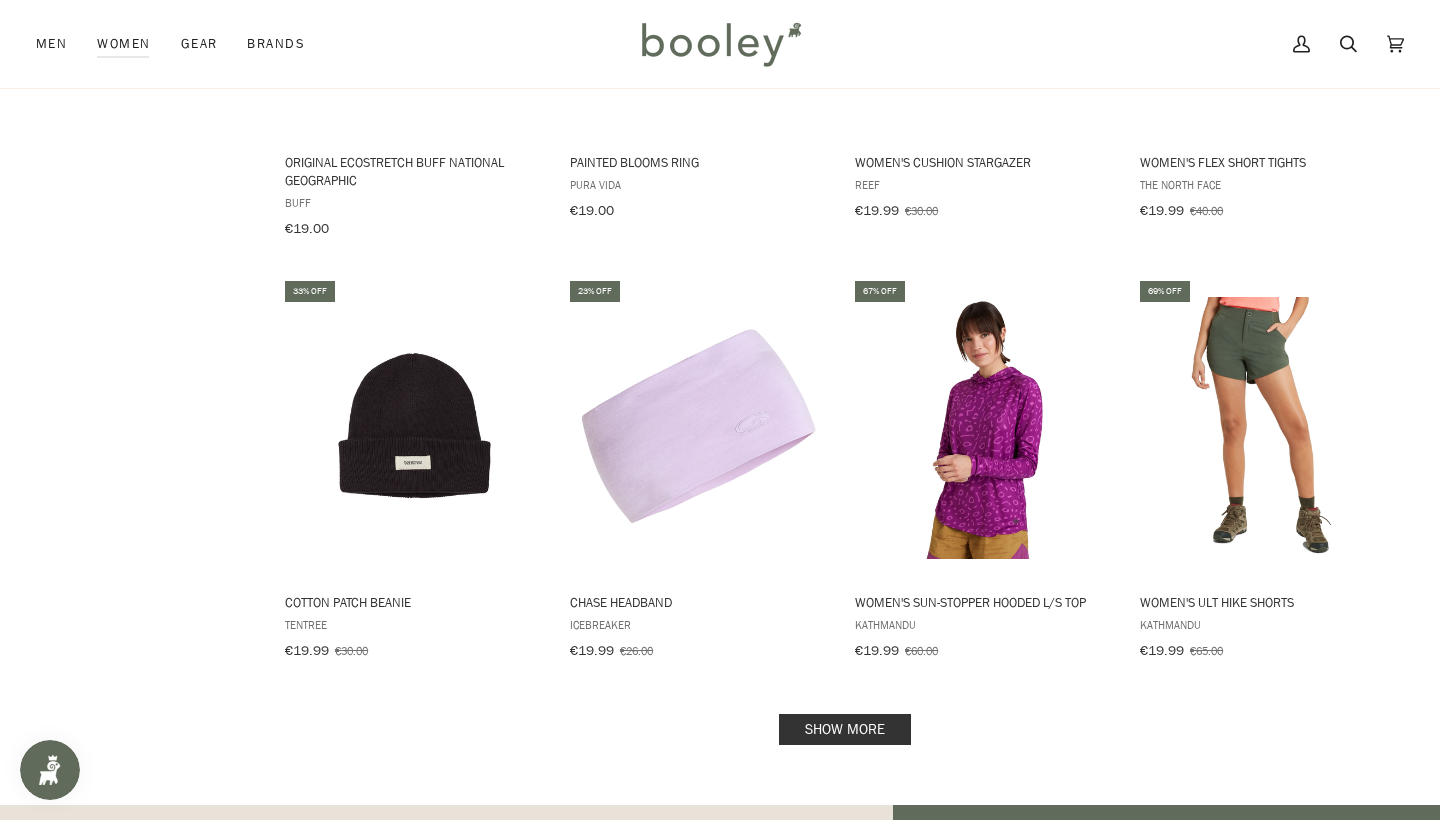 scroll, scrollTop: 3917, scrollLeft: 0, axis: vertical 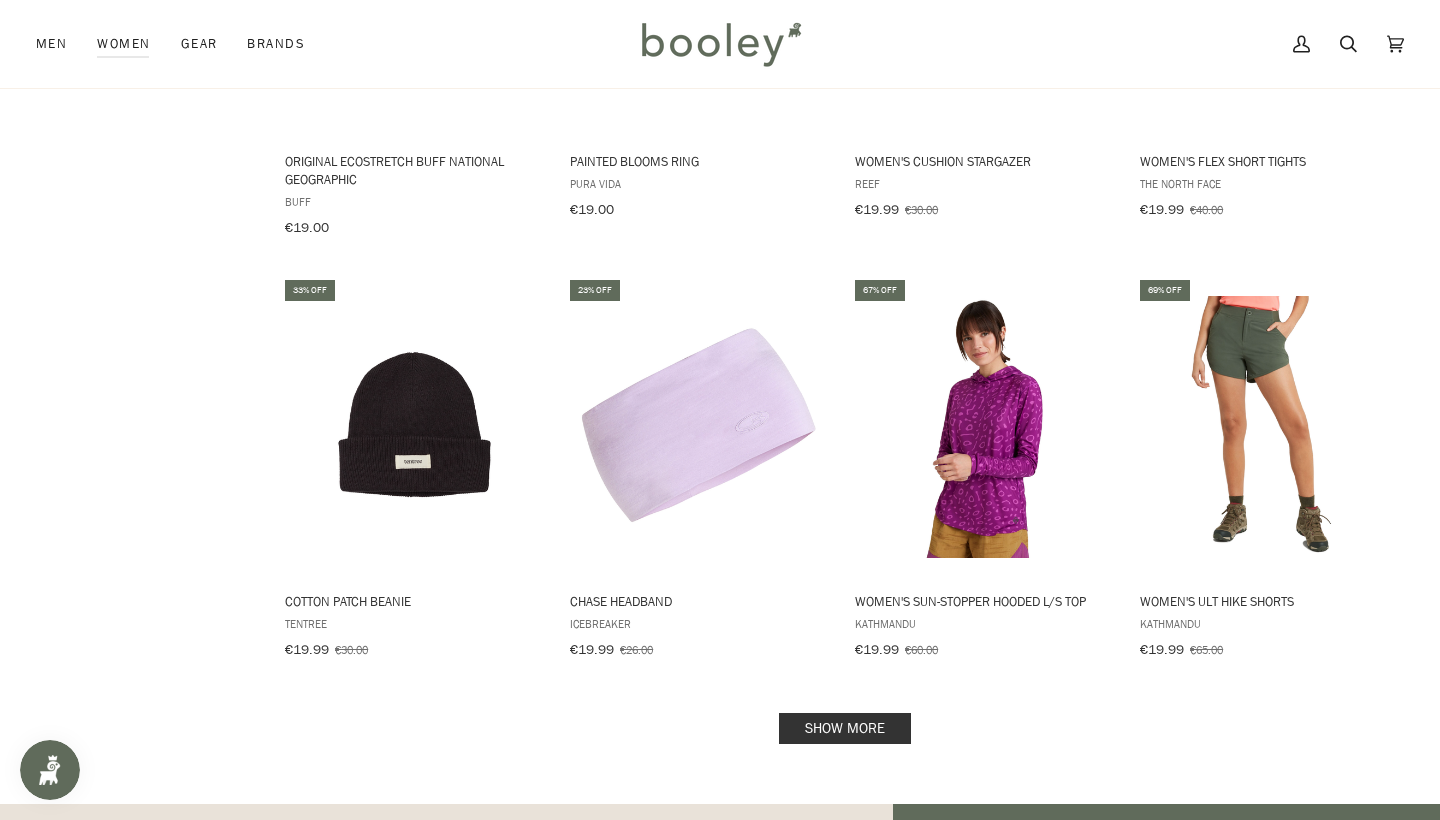 click on "Show more" at bounding box center (845, 728) 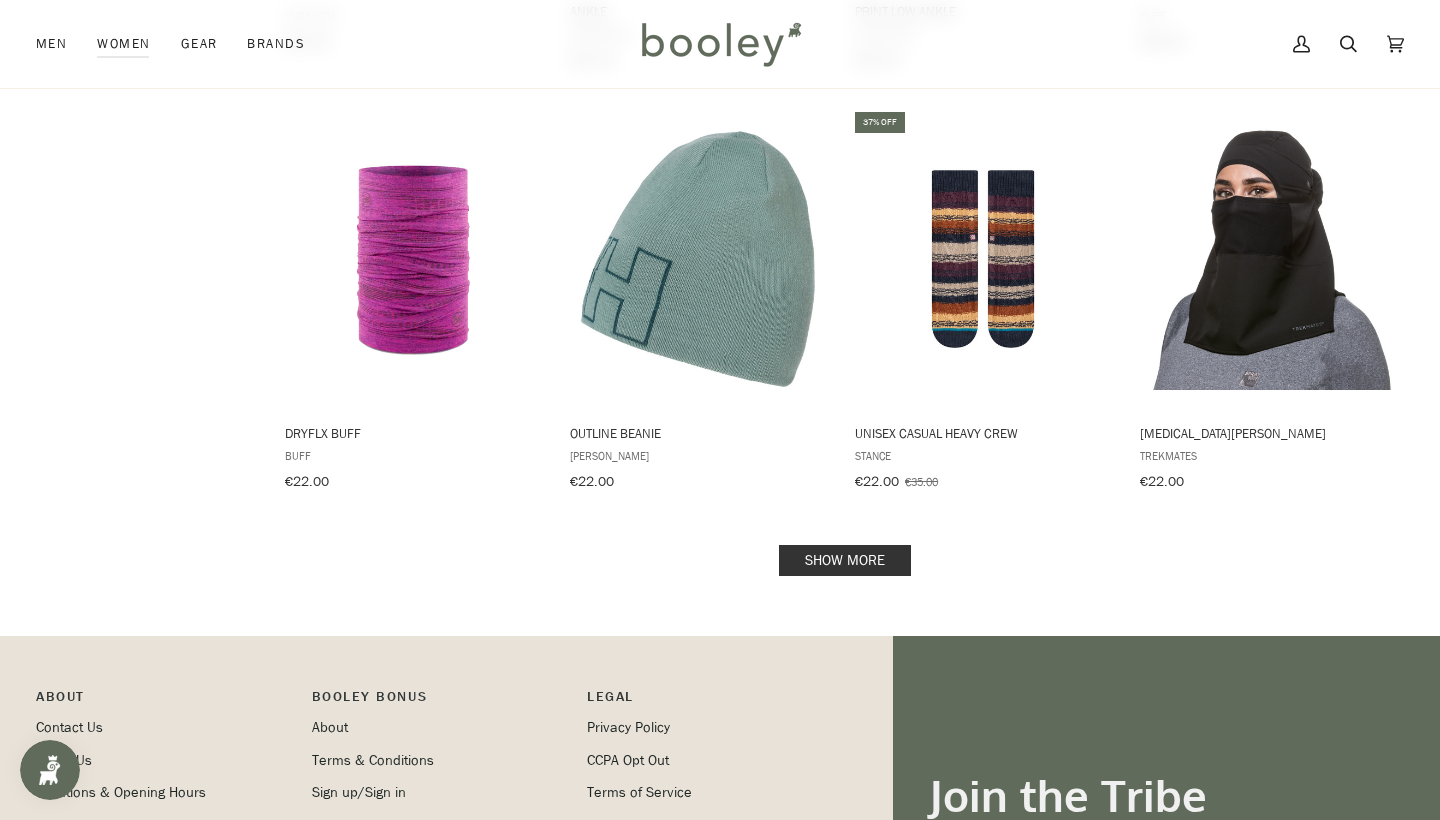 scroll, scrollTop: 6276, scrollLeft: 0, axis: vertical 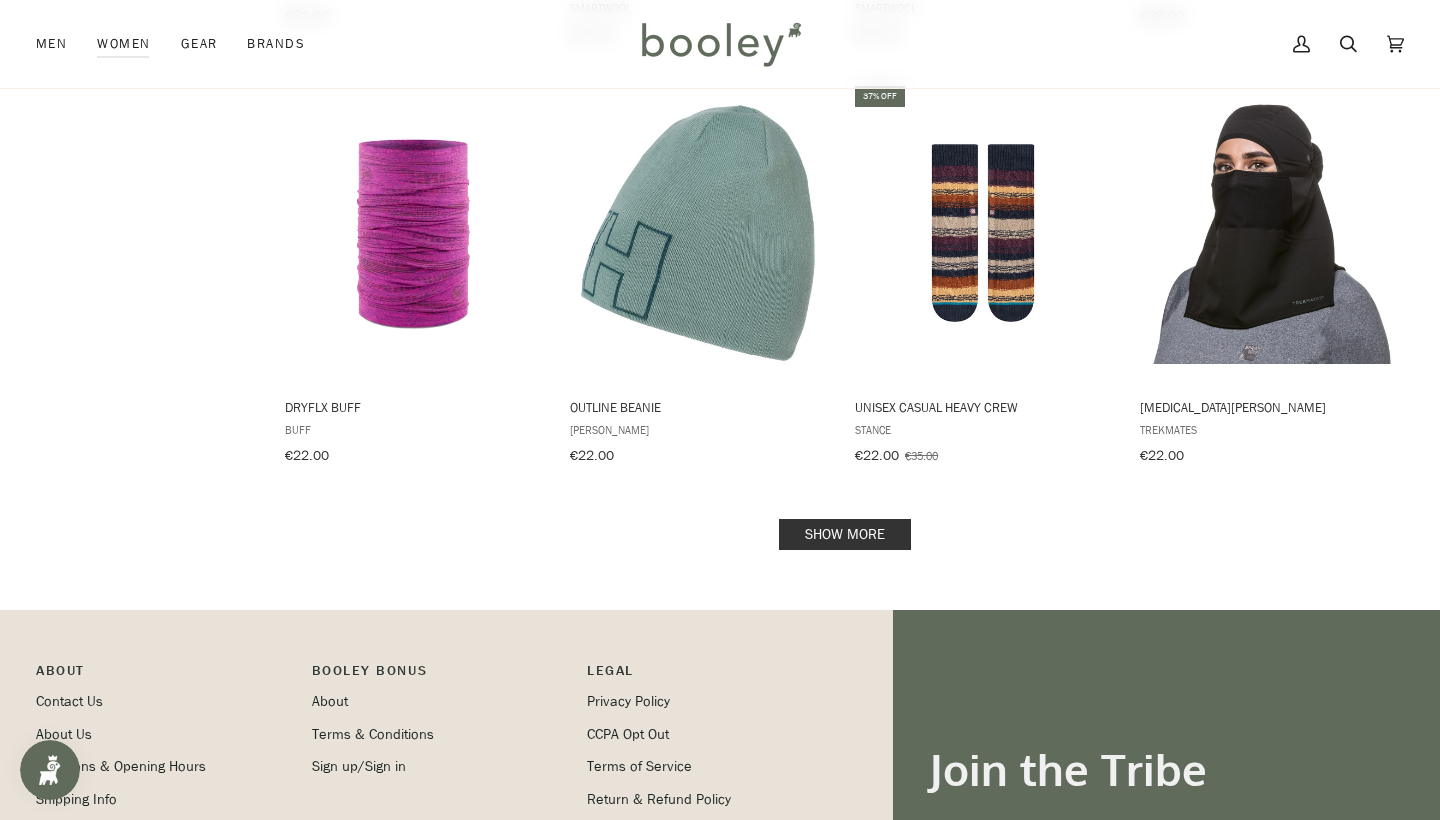 click on "Show more" at bounding box center (845, 534) 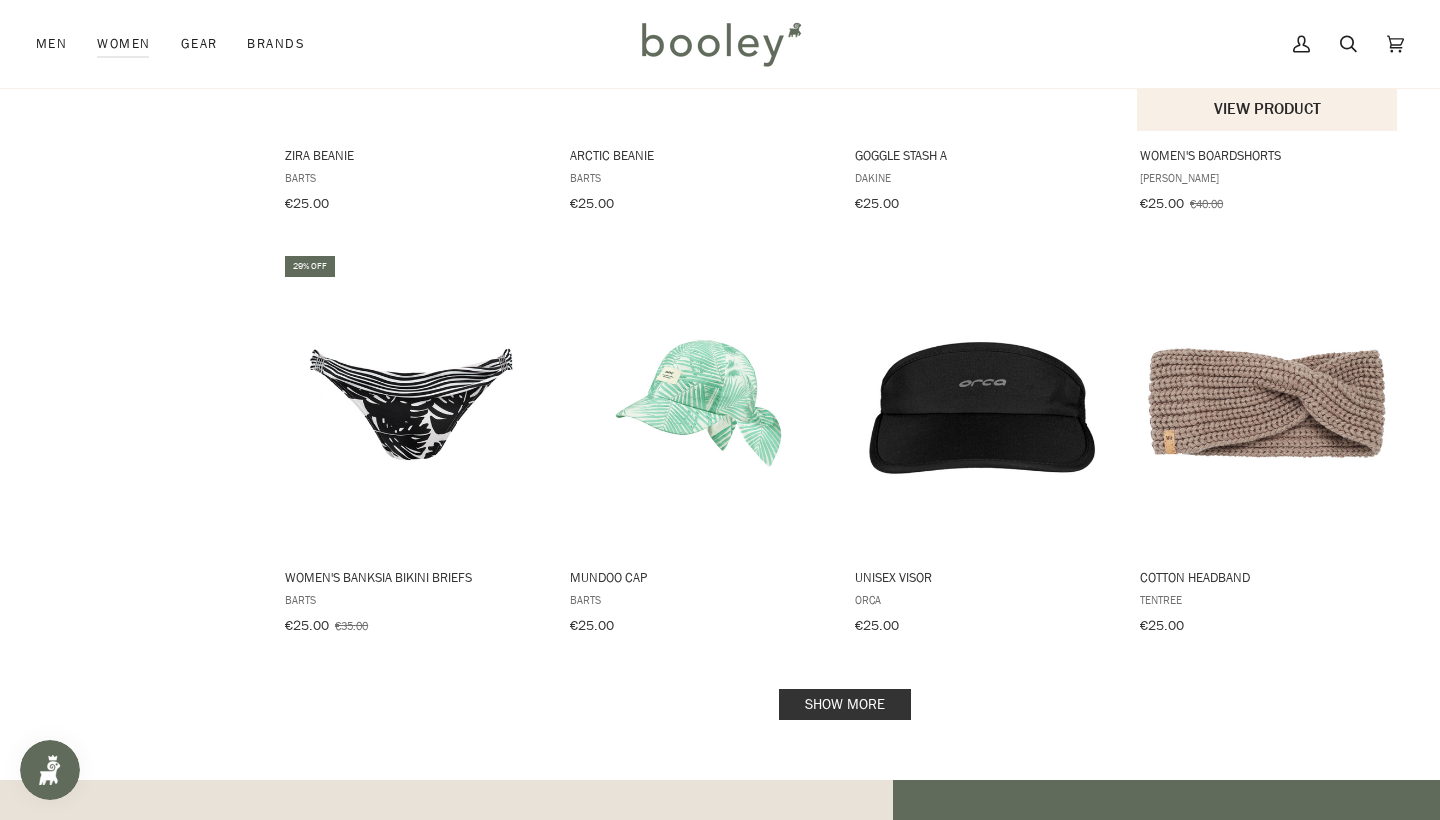 scroll, scrollTop: 8258, scrollLeft: 0, axis: vertical 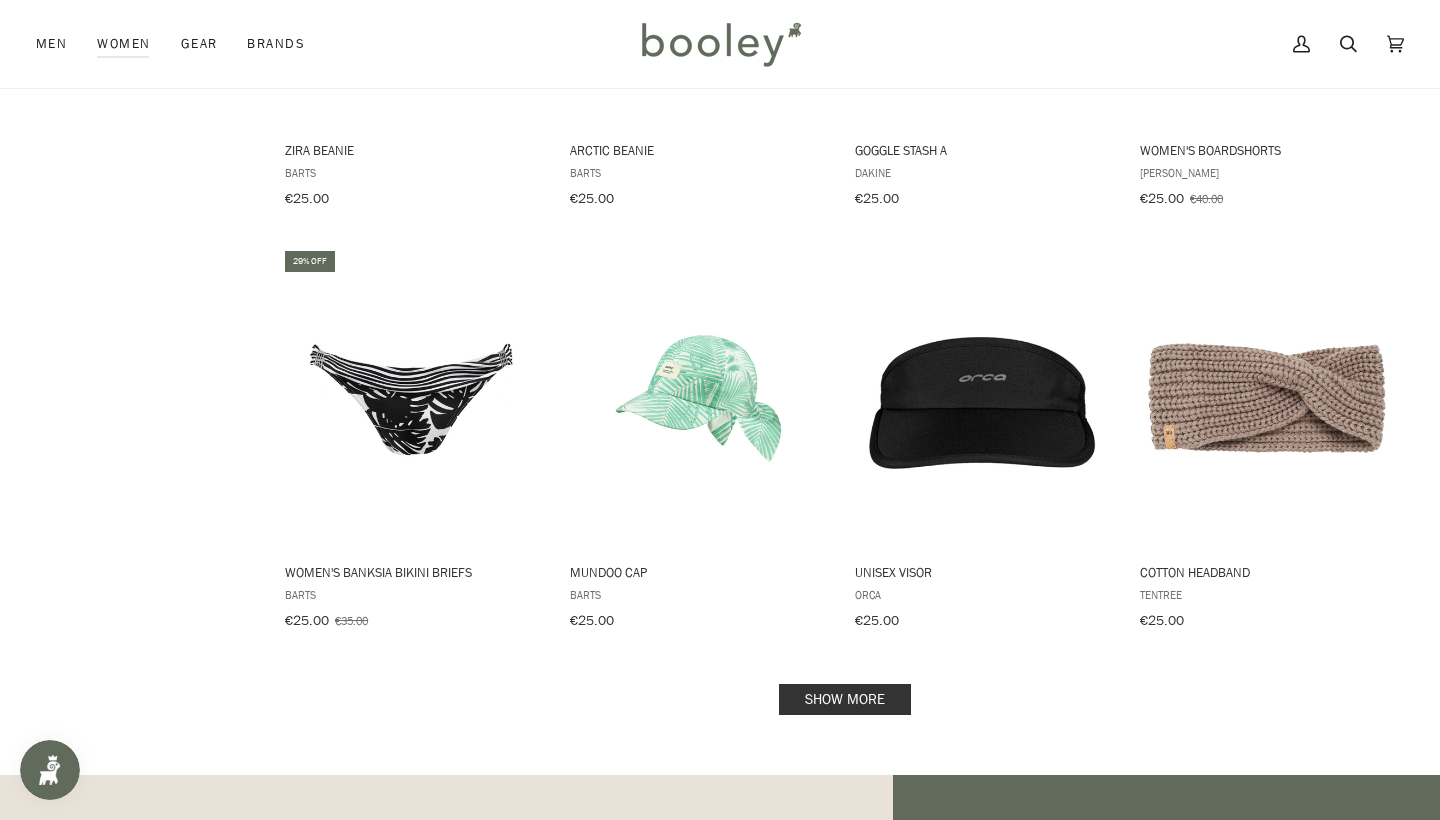 click on "Show more" at bounding box center [845, 699] 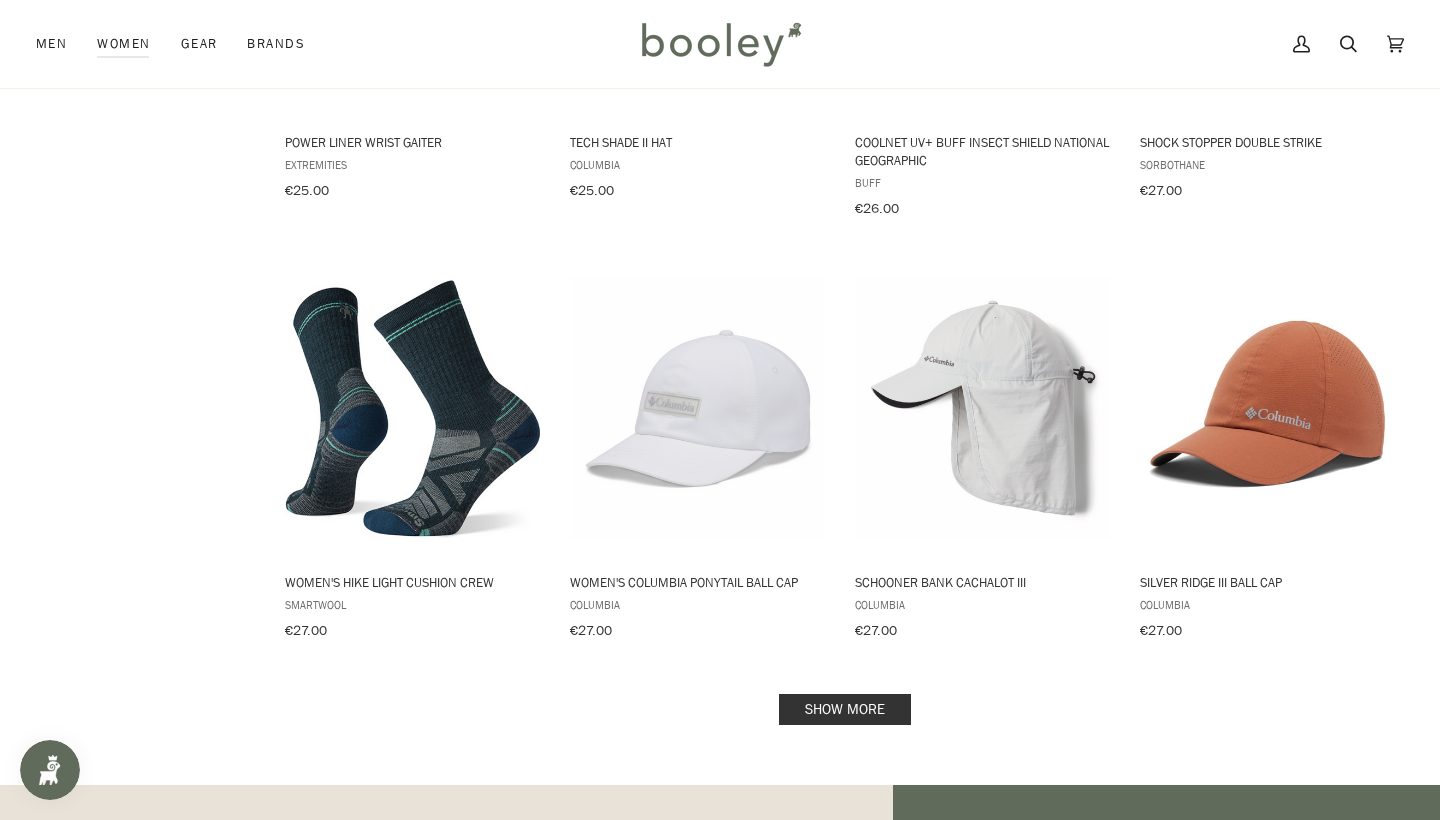 scroll, scrollTop: 10407, scrollLeft: 0, axis: vertical 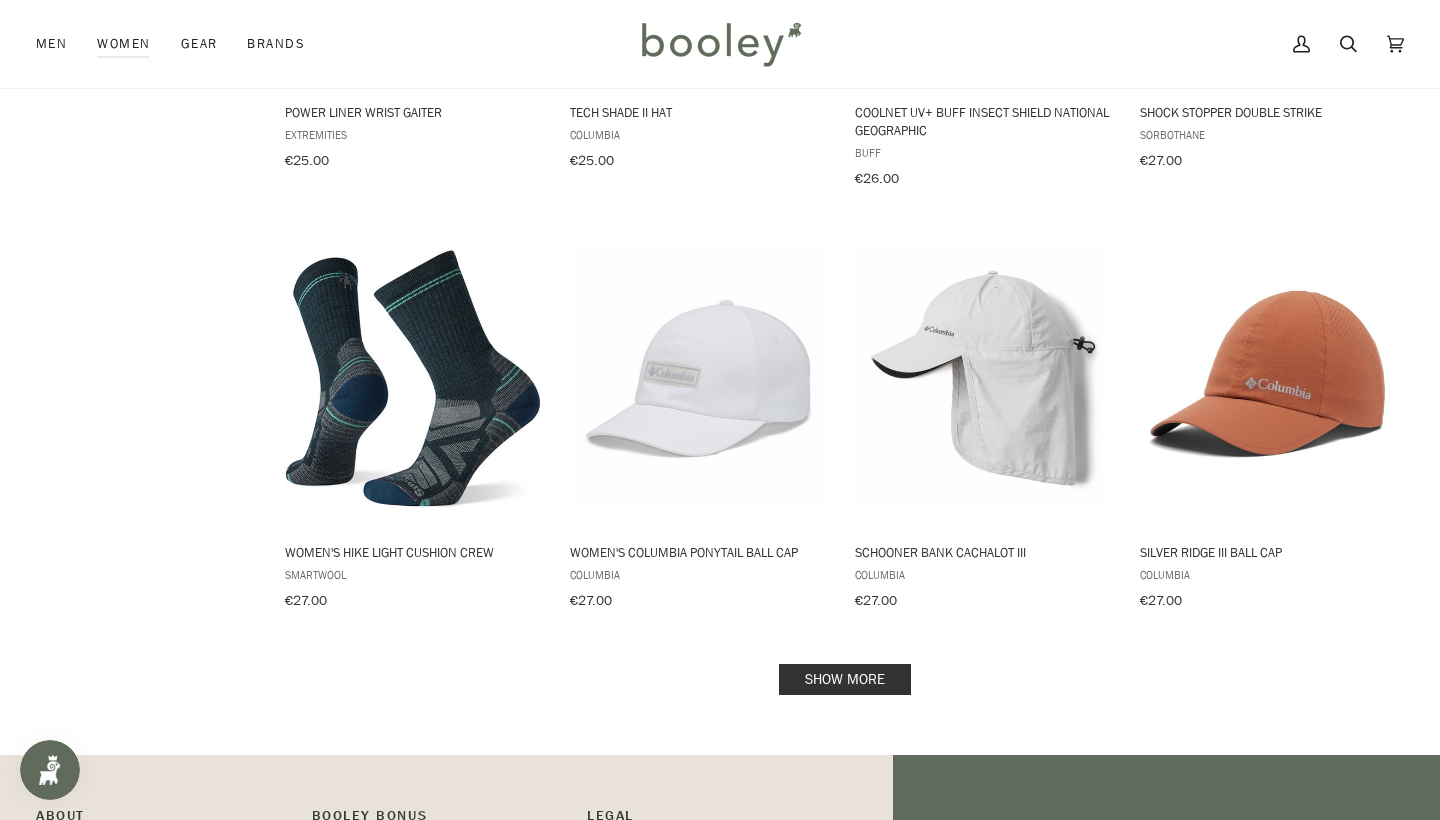 click on "Show more" at bounding box center (845, 679) 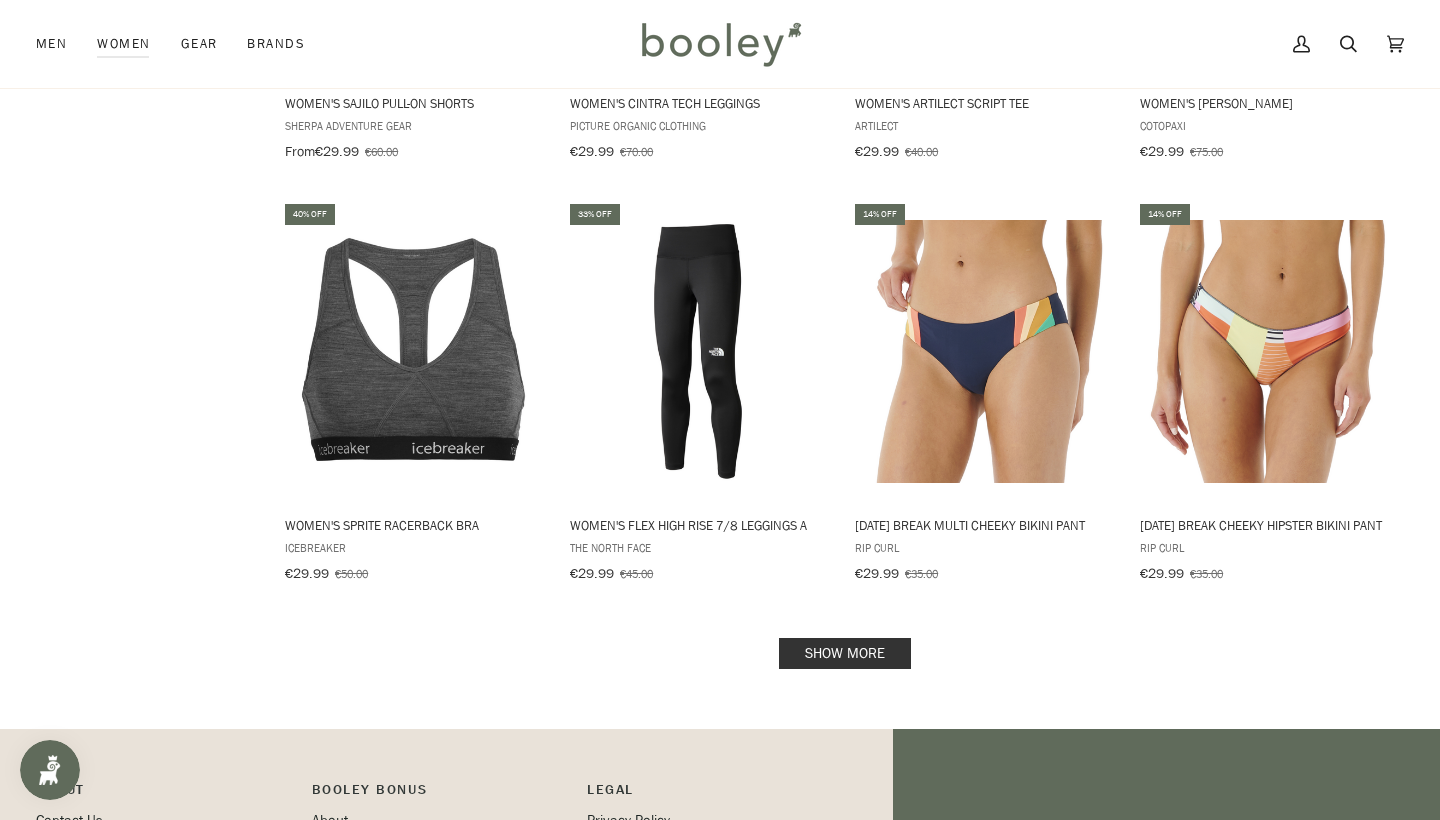 scroll, scrollTop: 12609, scrollLeft: 0, axis: vertical 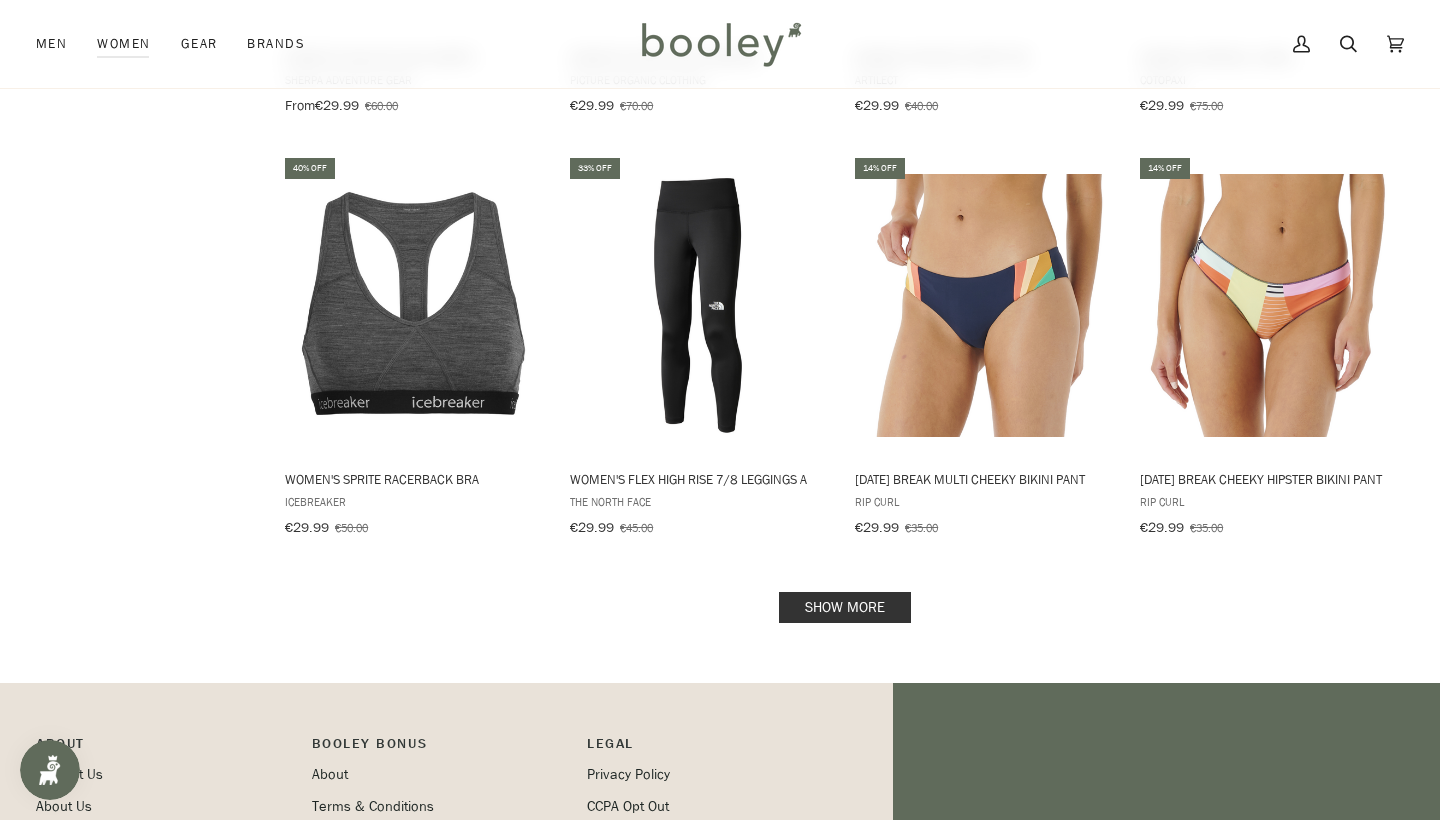 click on "Show more" at bounding box center (845, 607) 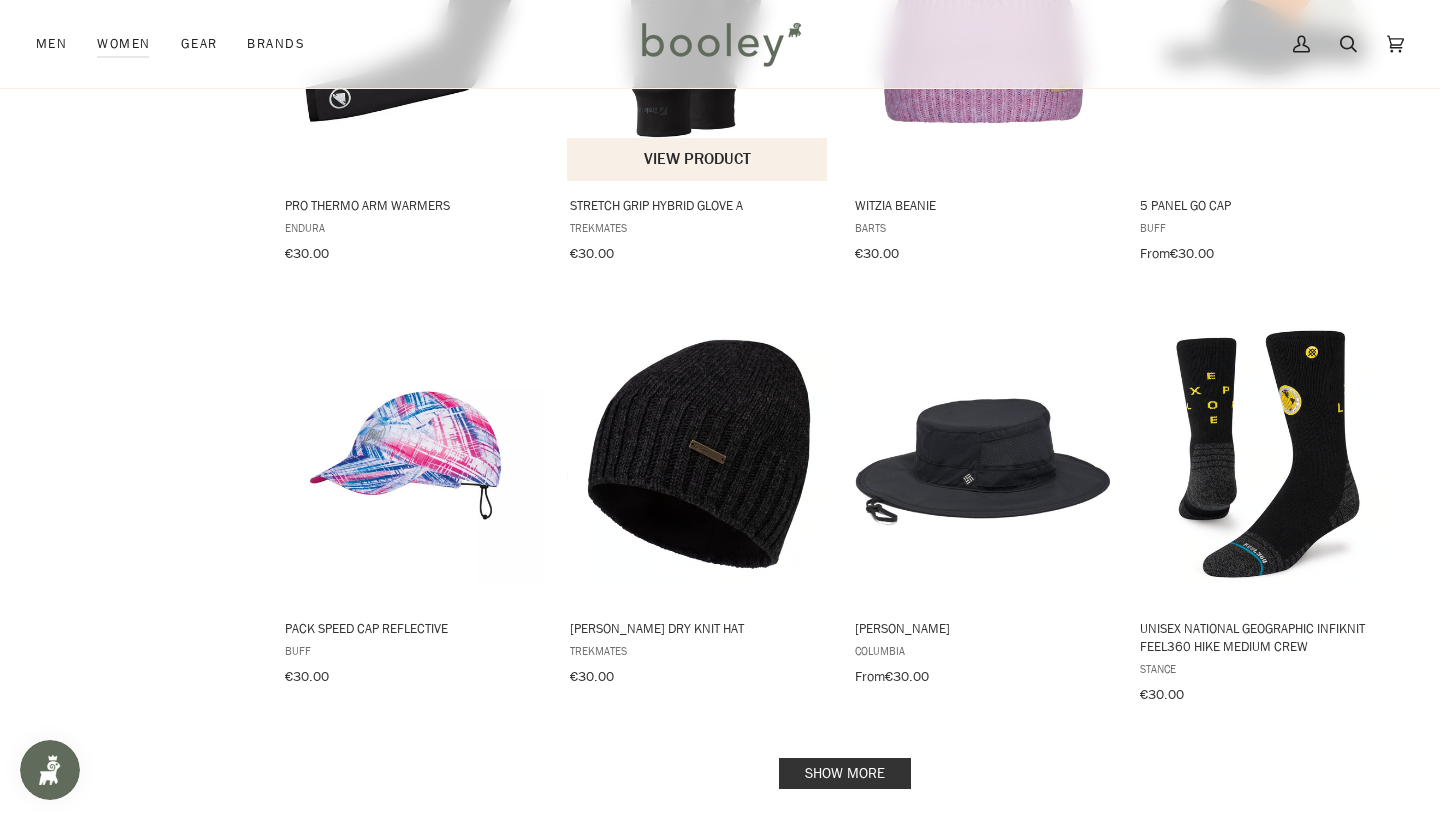 scroll, scrollTop: 14578, scrollLeft: 0, axis: vertical 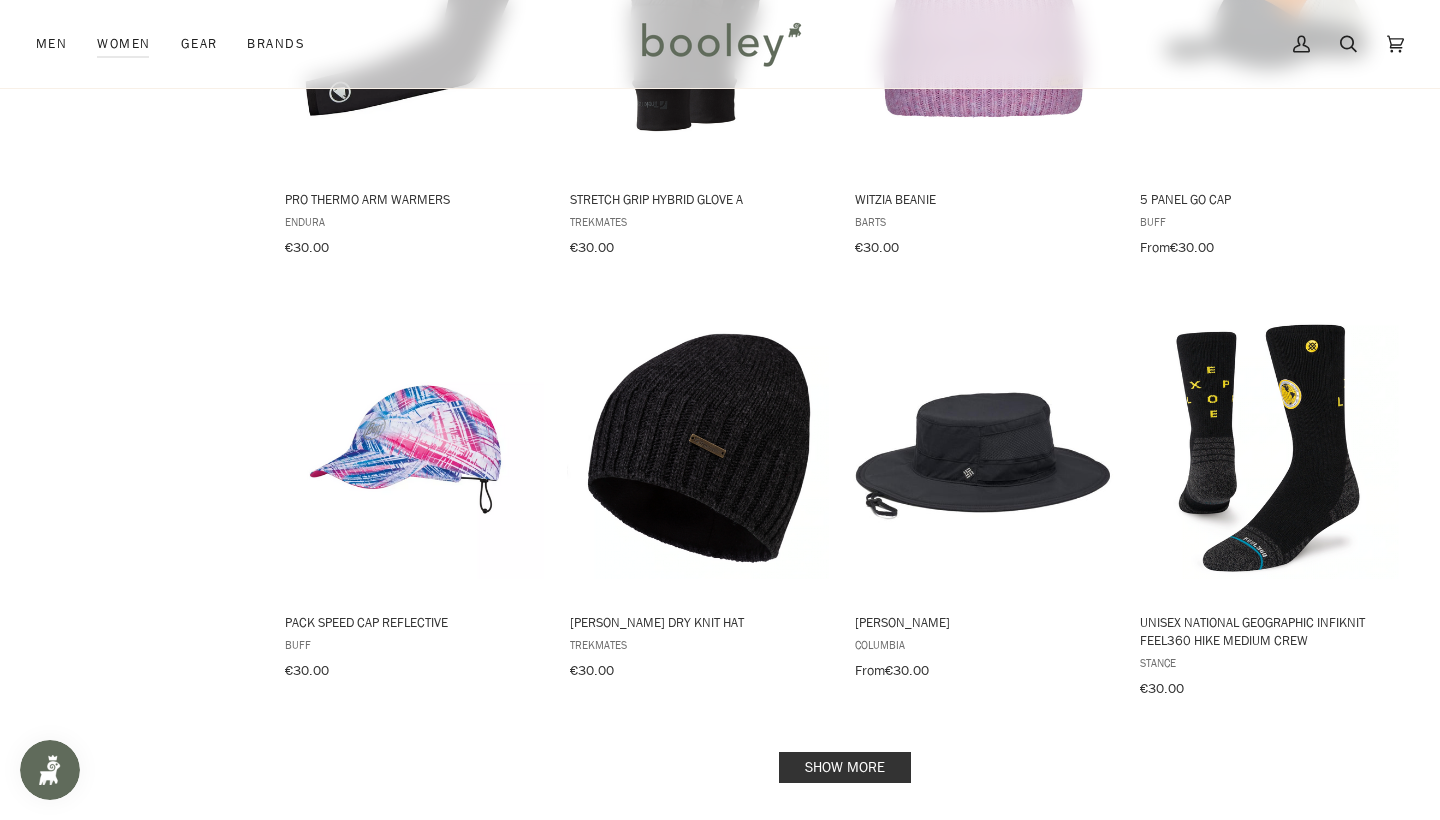 click on "Show more" at bounding box center [845, 767] 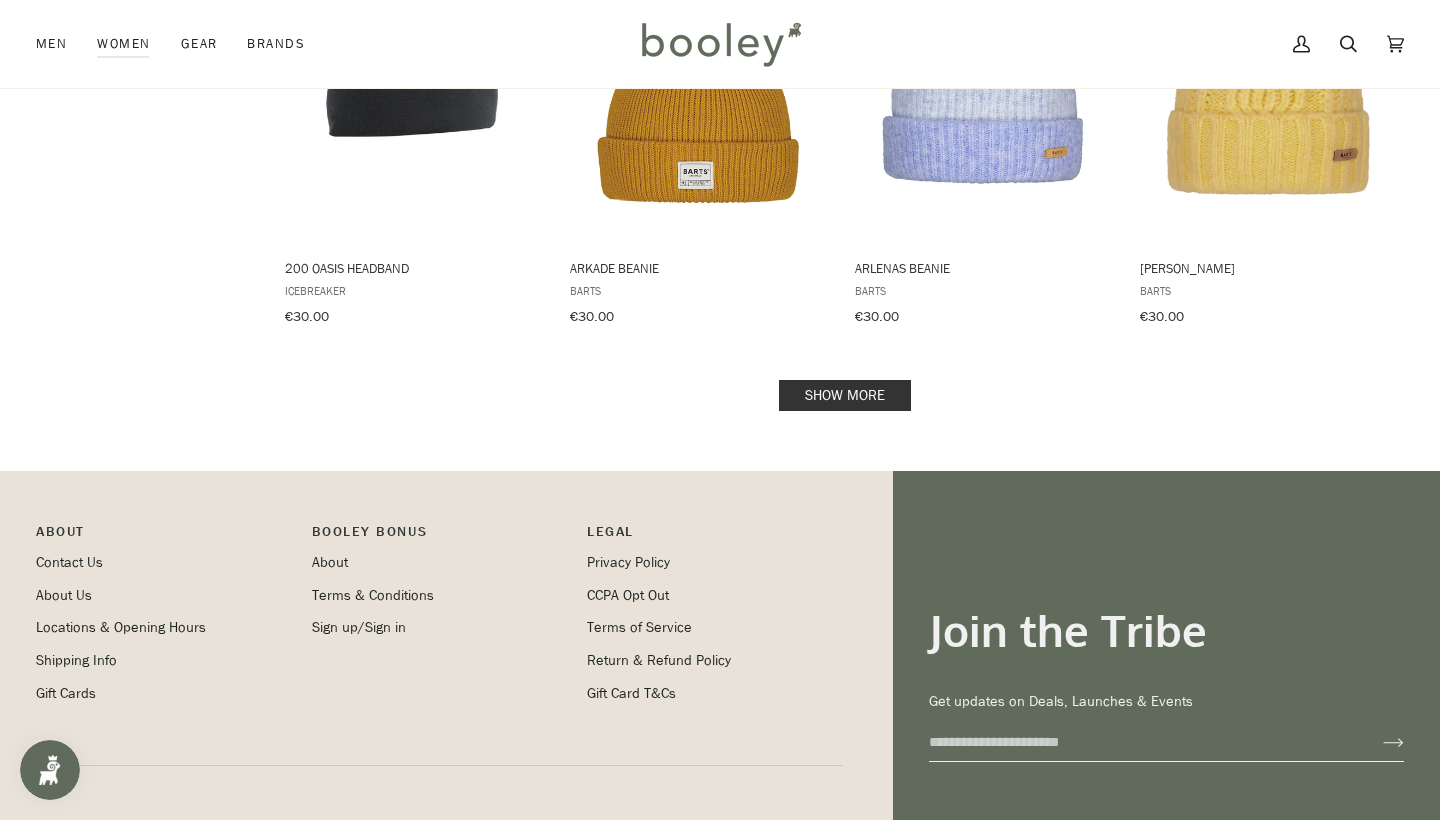 scroll, scrollTop: 17104, scrollLeft: 0, axis: vertical 